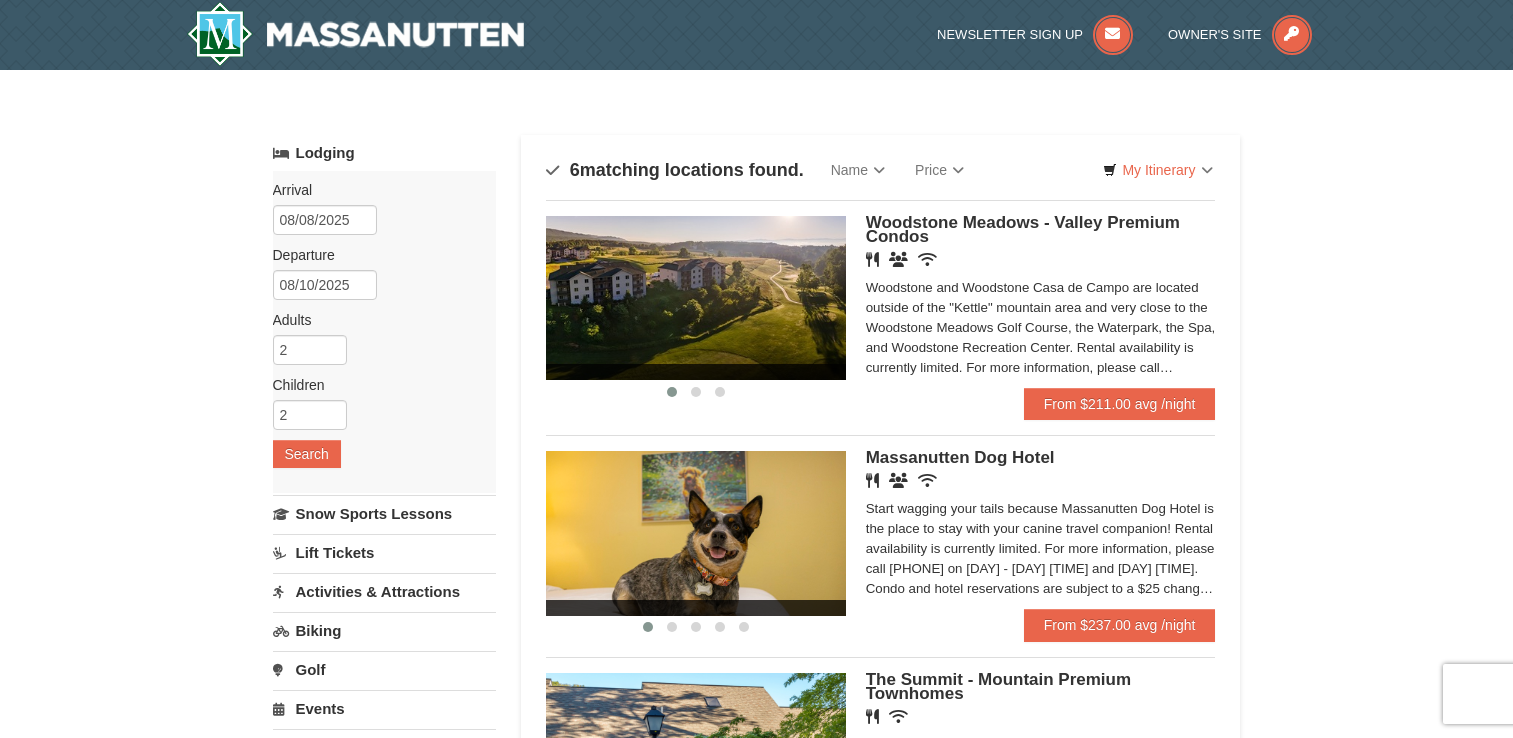 scroll, scrollTop: 0, scrollLeft: 0, axis: both 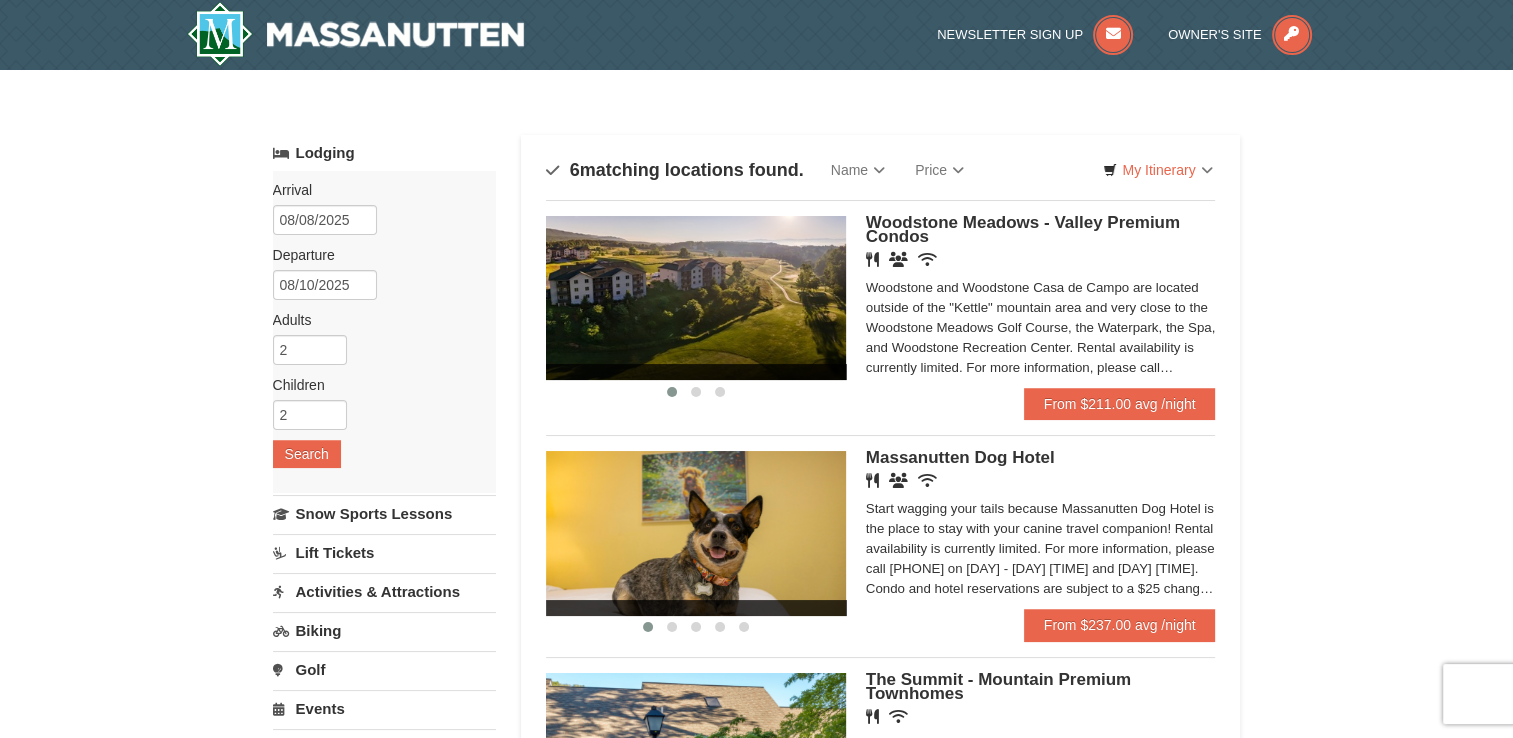 click at bounding box center (696, 298) 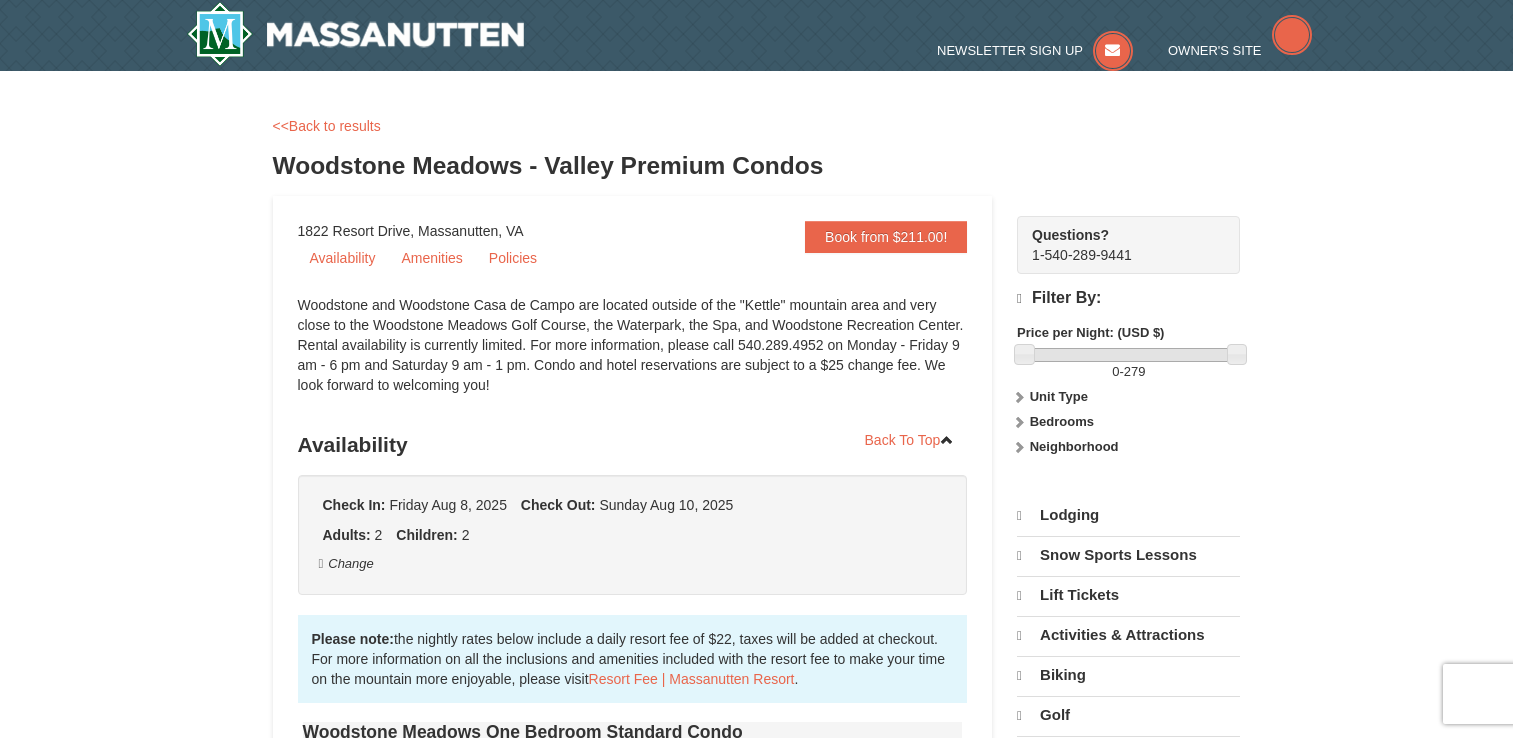scroll, scrollTop: 0, scrollLeft: 0, axis: both 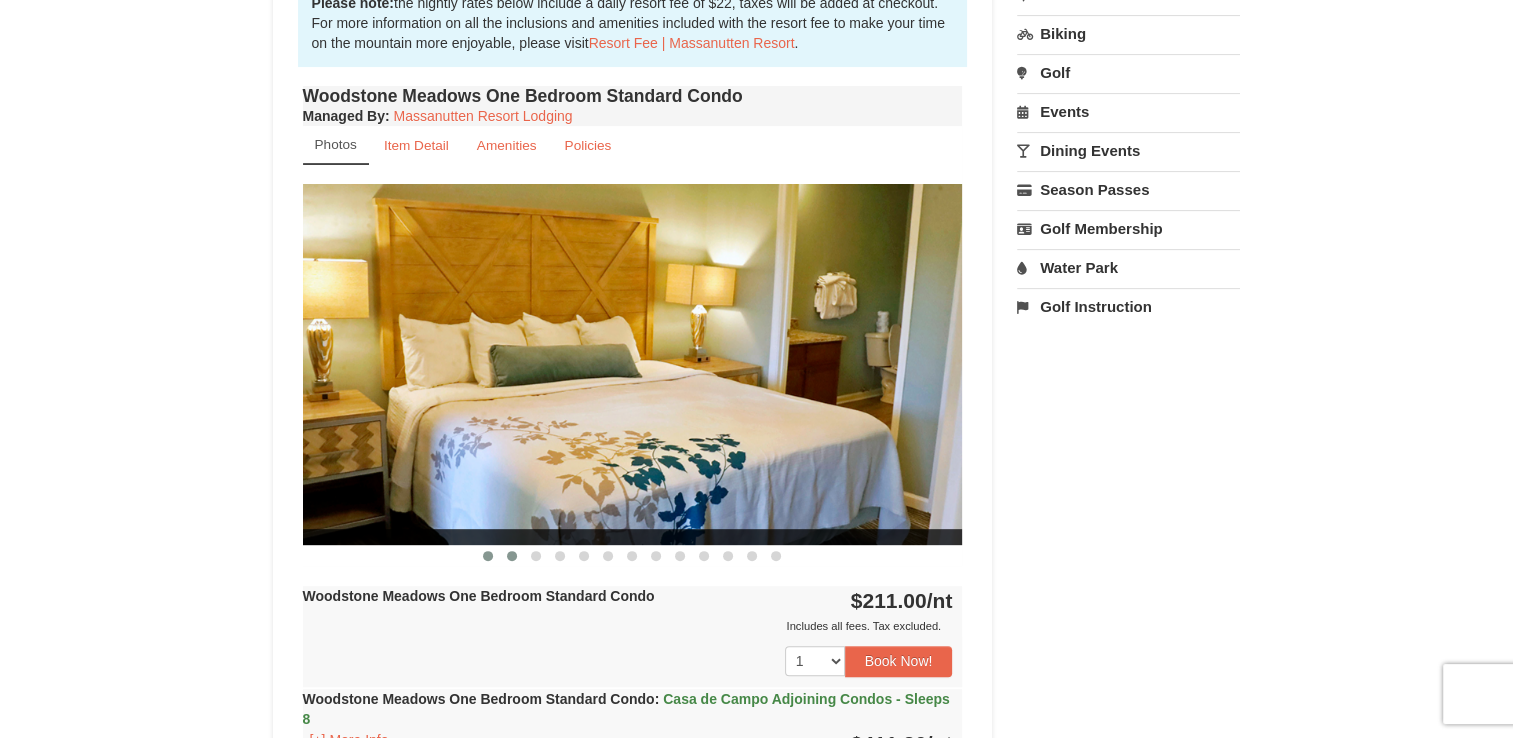click at bounding box center (512, 556) 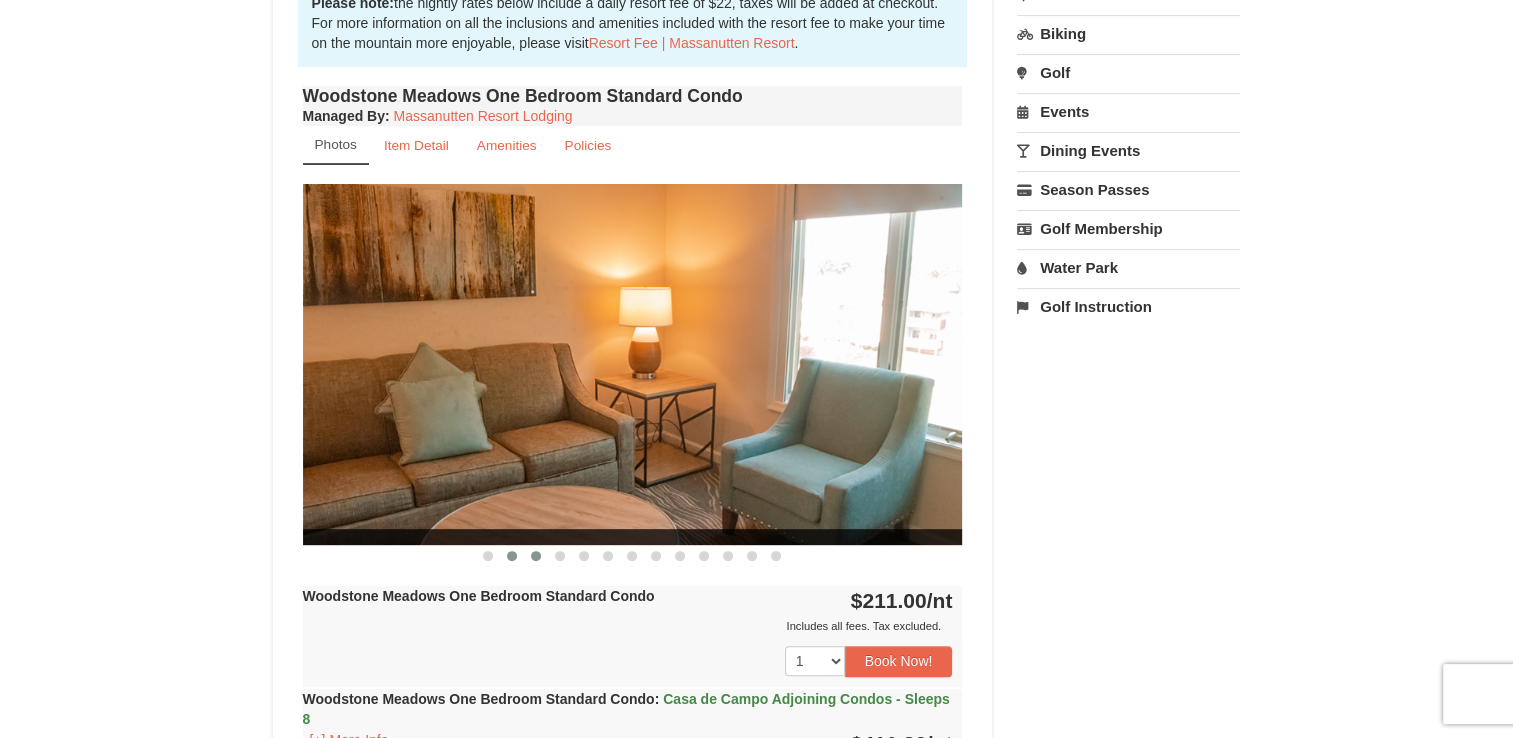 click at bounding box center (536, 556) 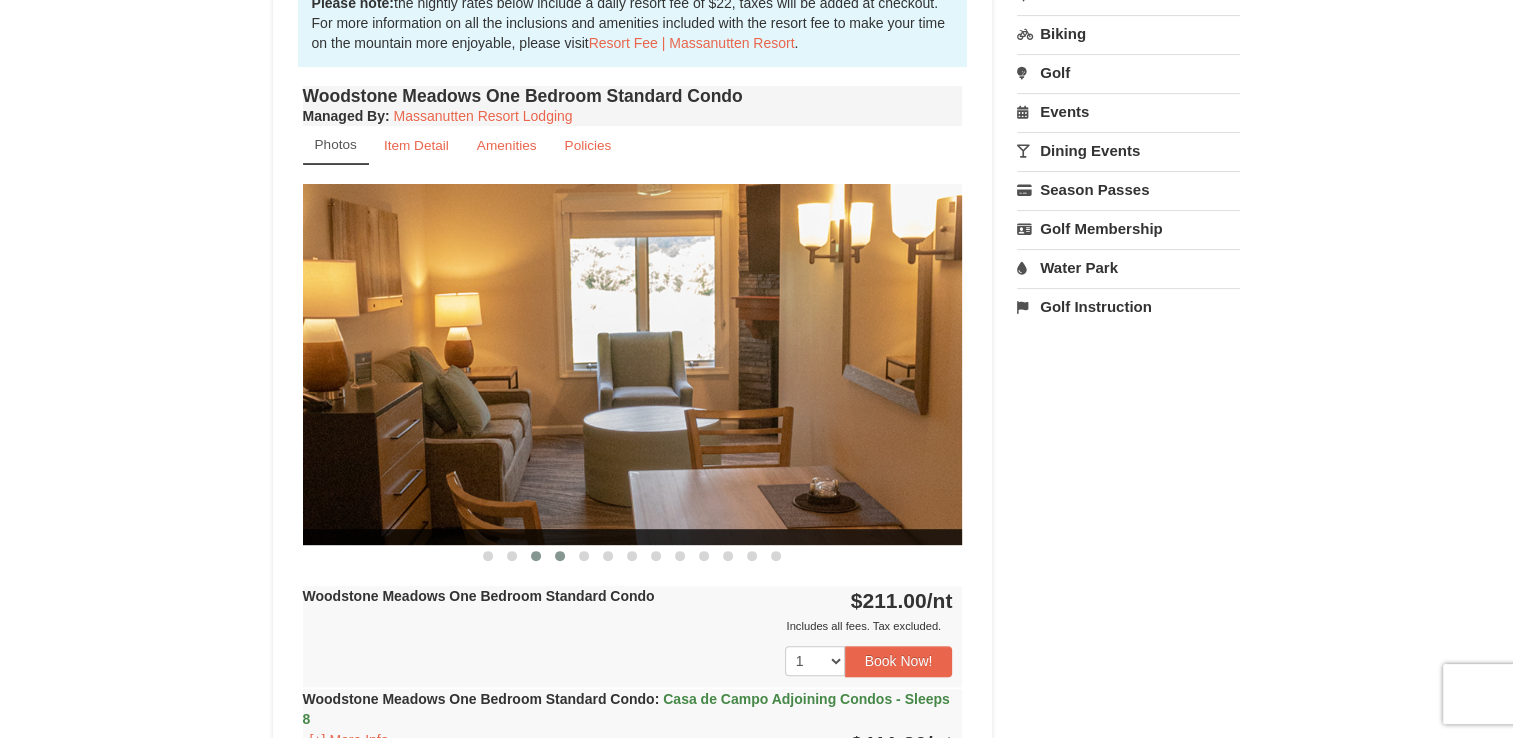 click at bounding box center (560, 556) 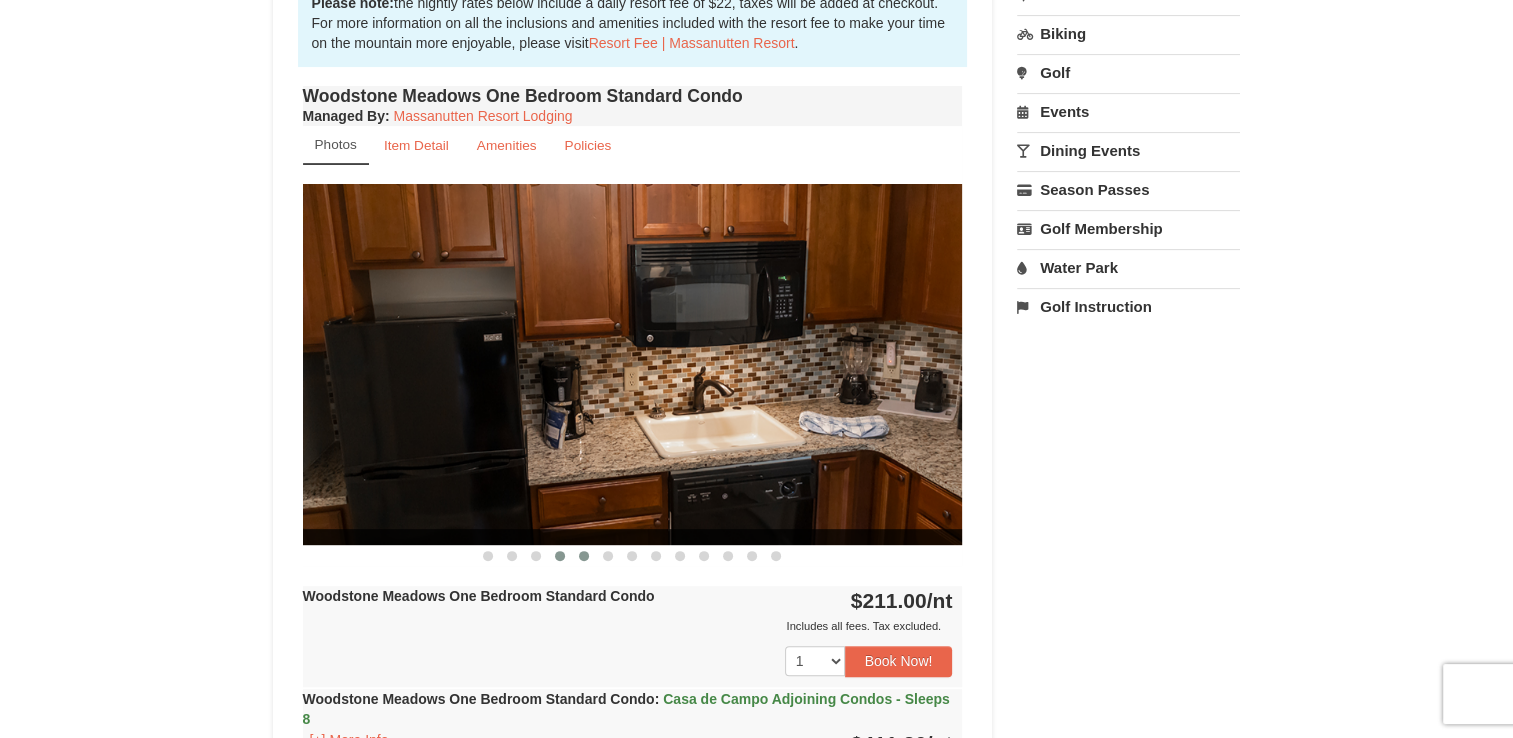 click at bounding box center [584, 556] 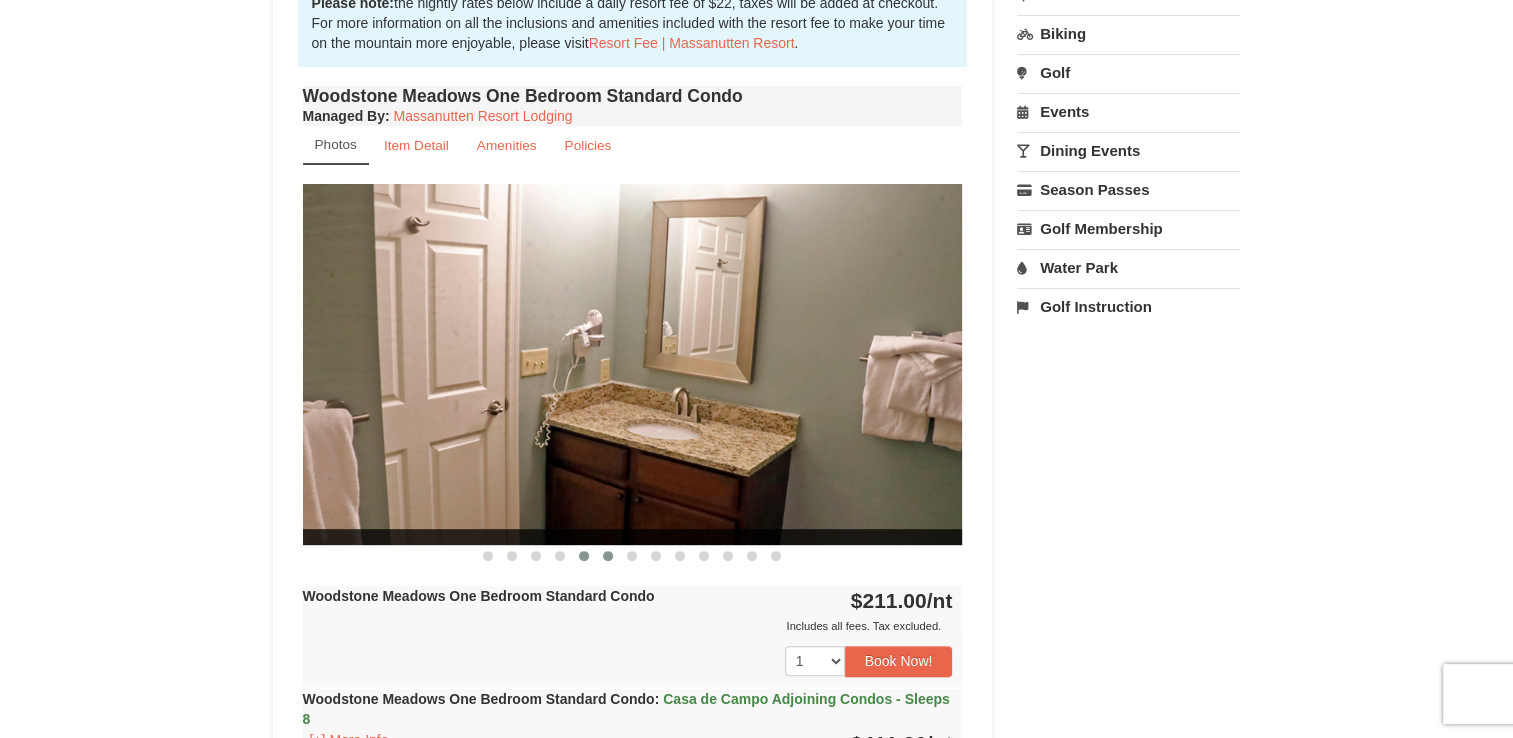 click at bounding box center [608, 556] 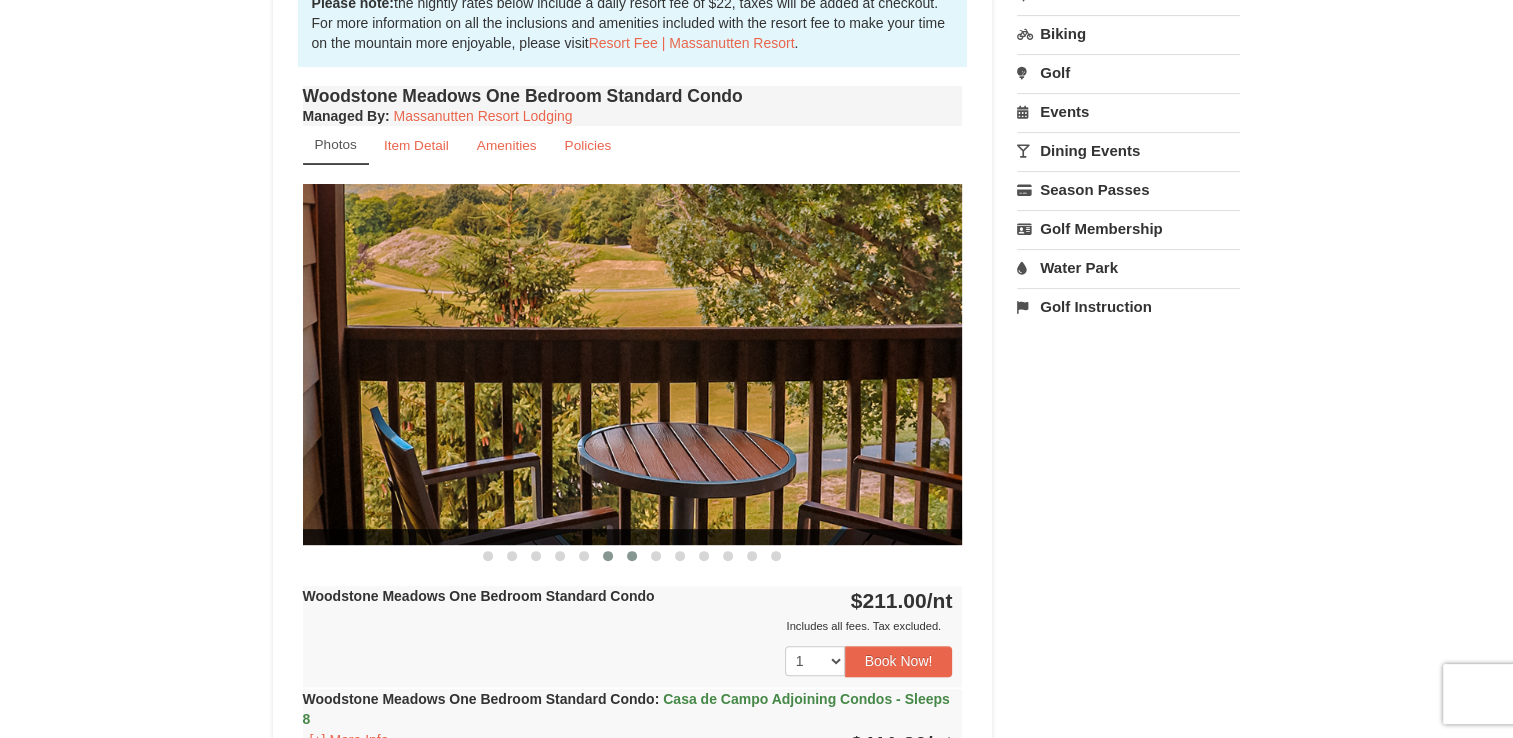 click at bounding box center (632, 556) 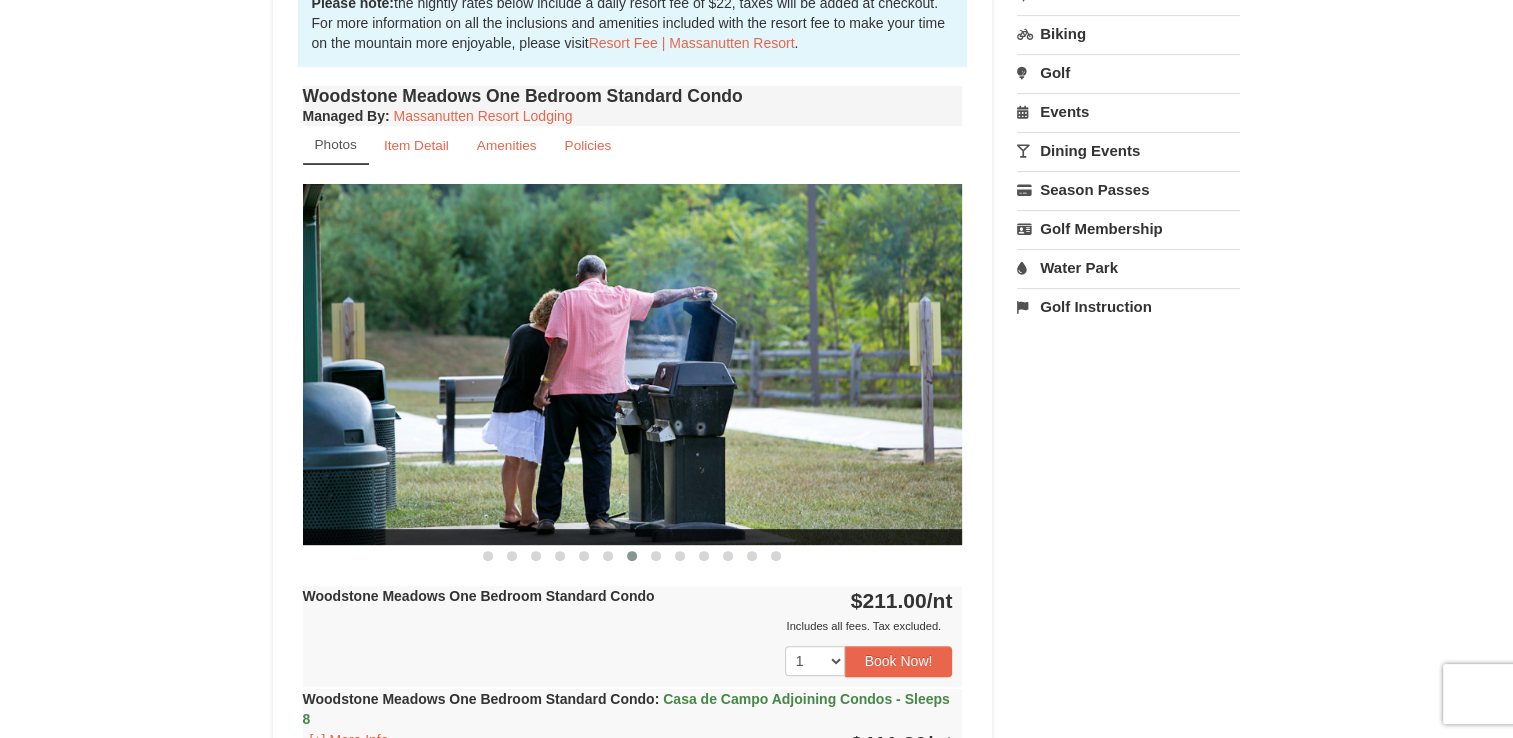 click at bounding box center [632, 364] 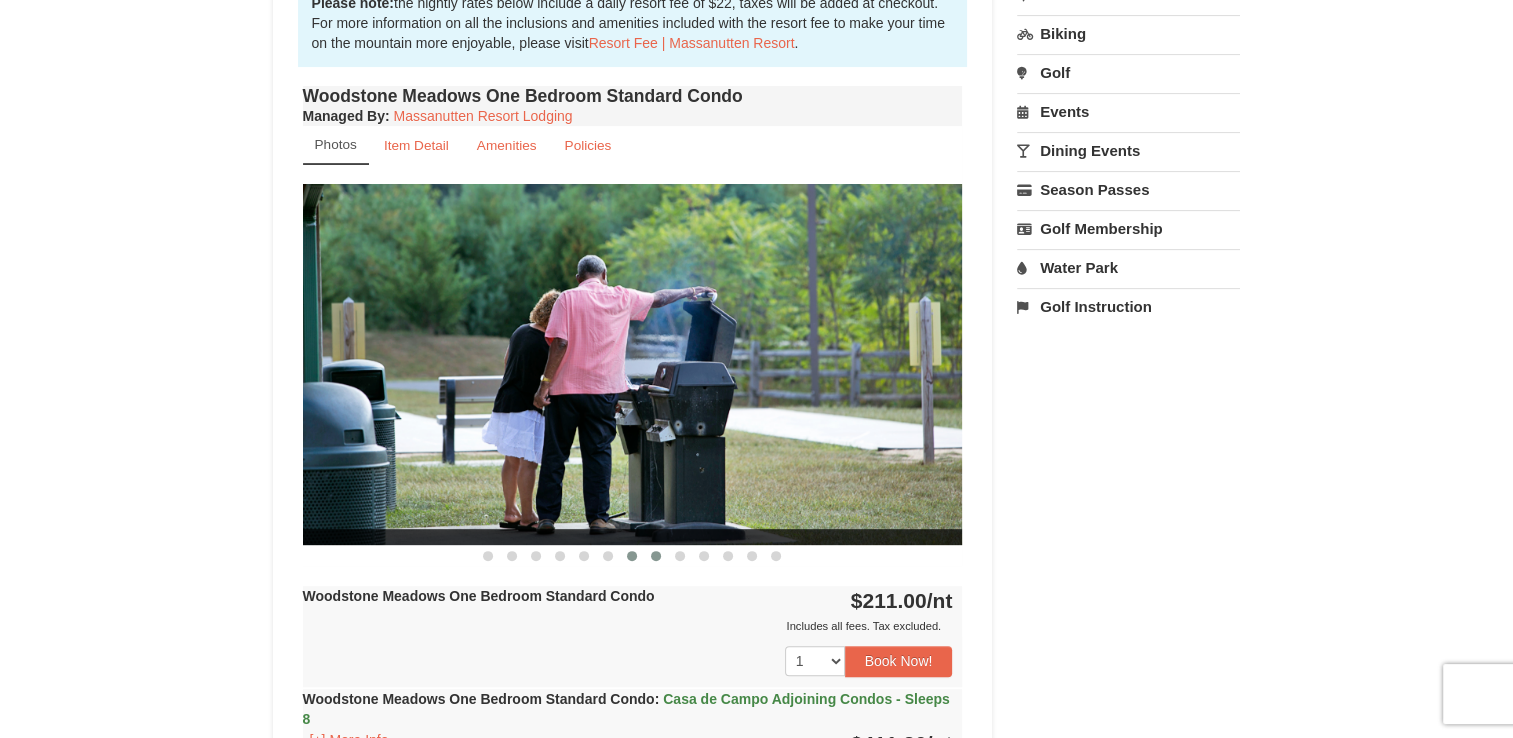 click at bounding box center [656, 556] 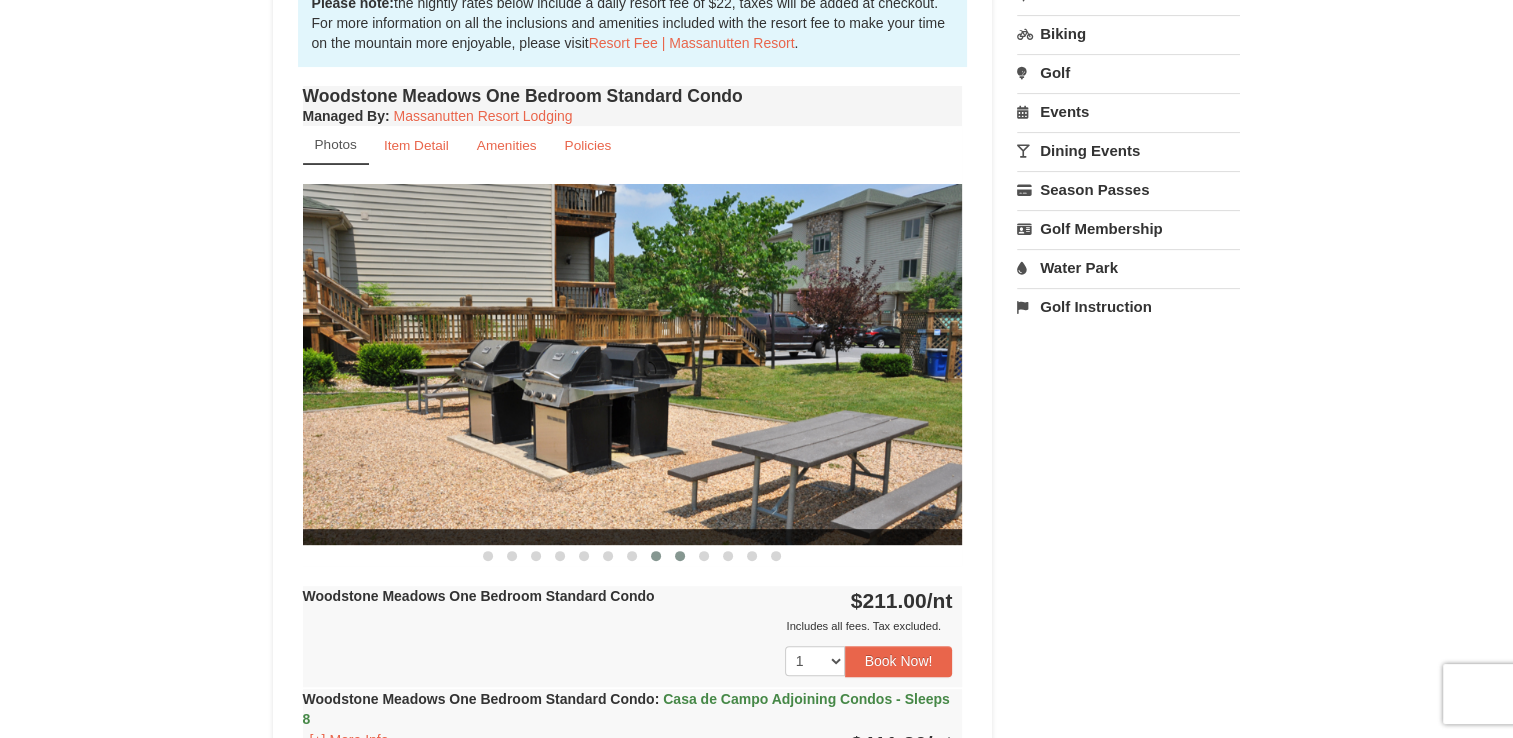 click at bounding box center (680, 556) 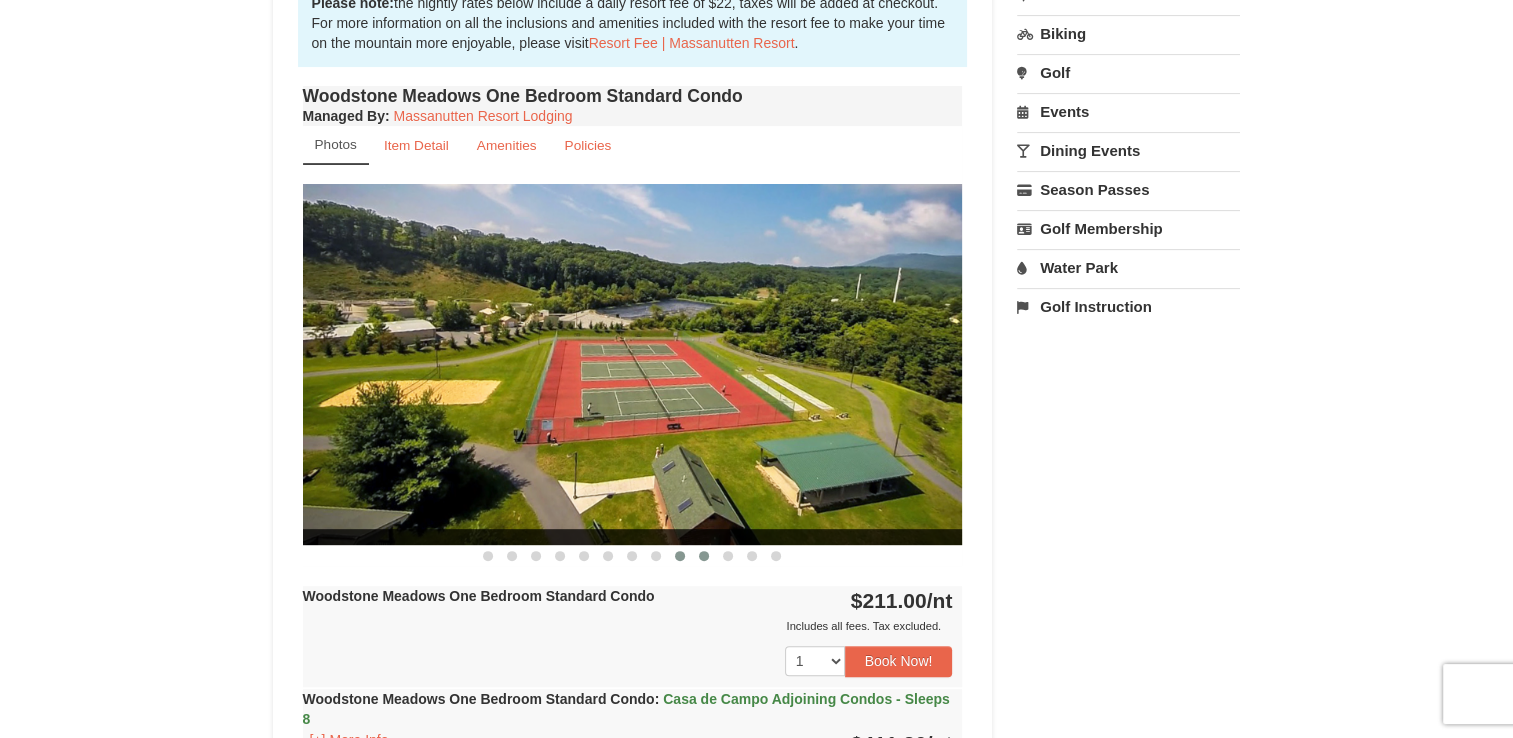 click at bounding box center (704, 556) 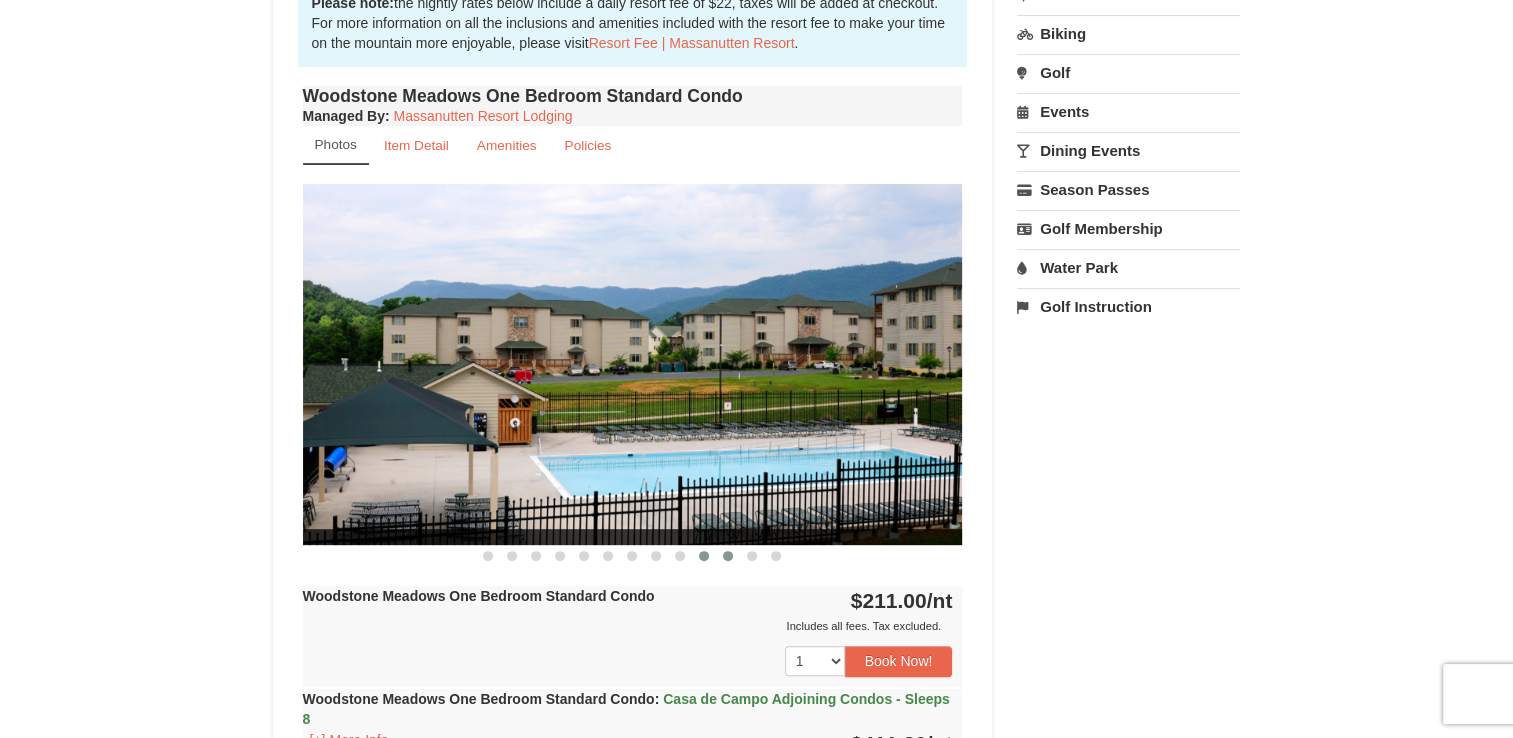 click at bounding box center [728, 556] 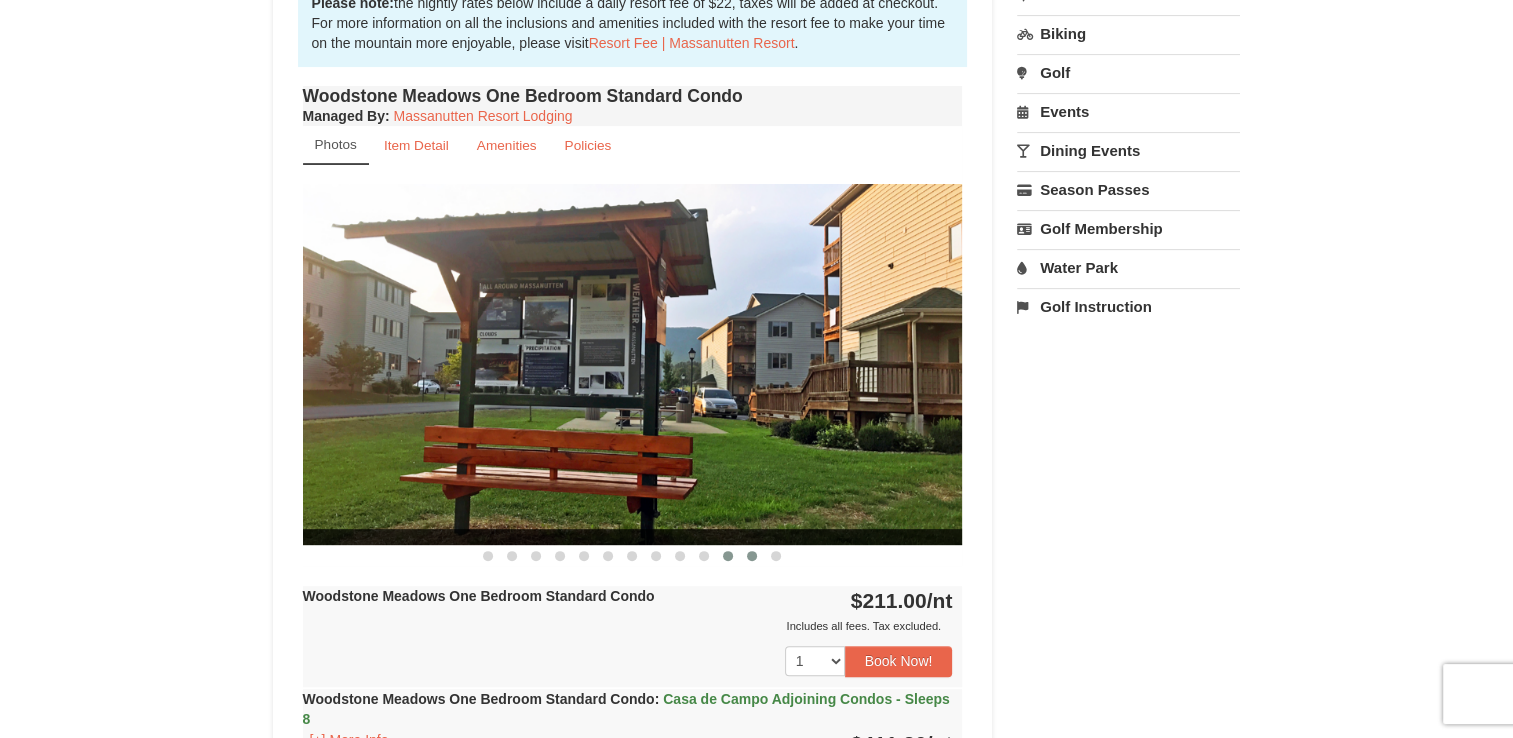 click at bounding box center (752, 556) 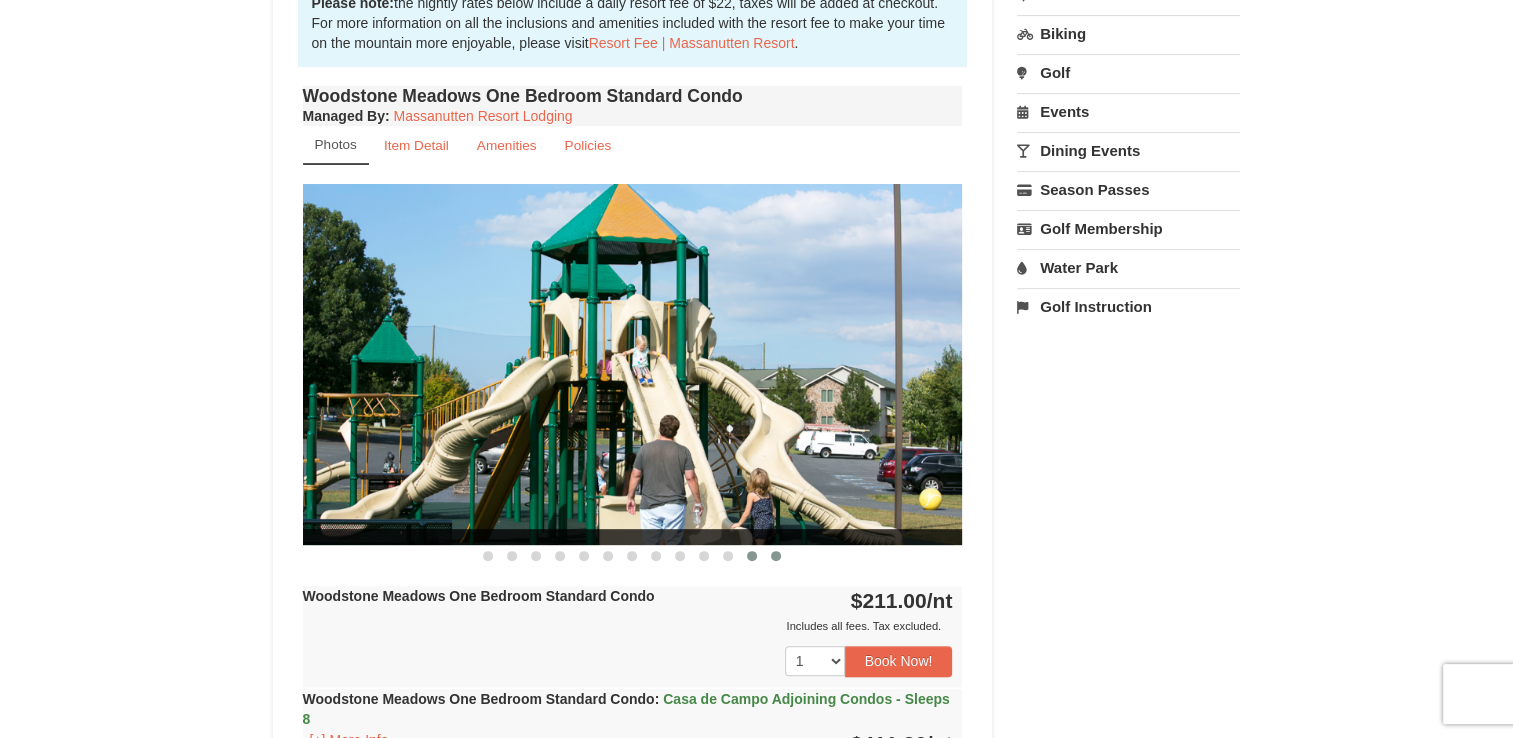 click at bounding box center (776, 556) 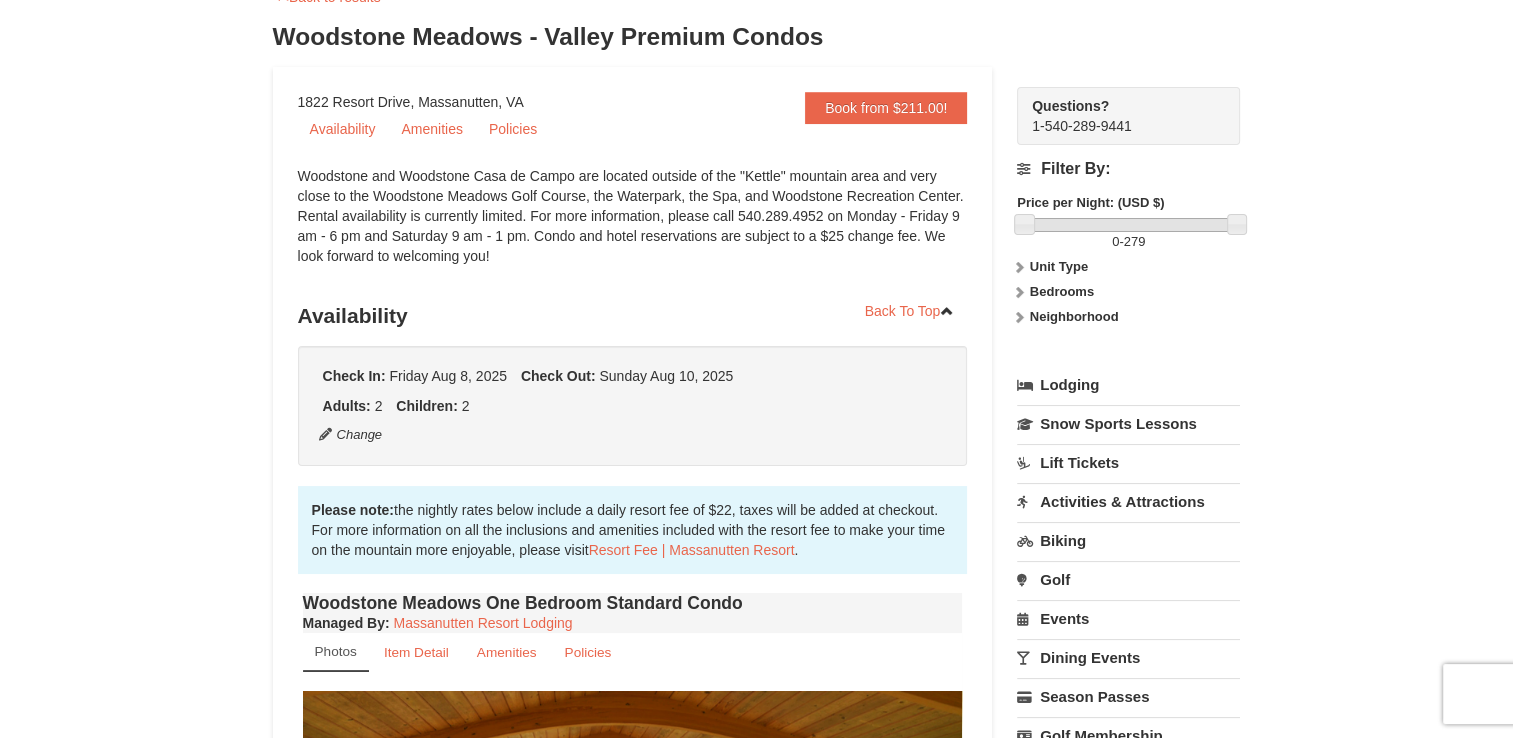 scroll, scrollTop: 0, scrollLeft: 0, axis: both 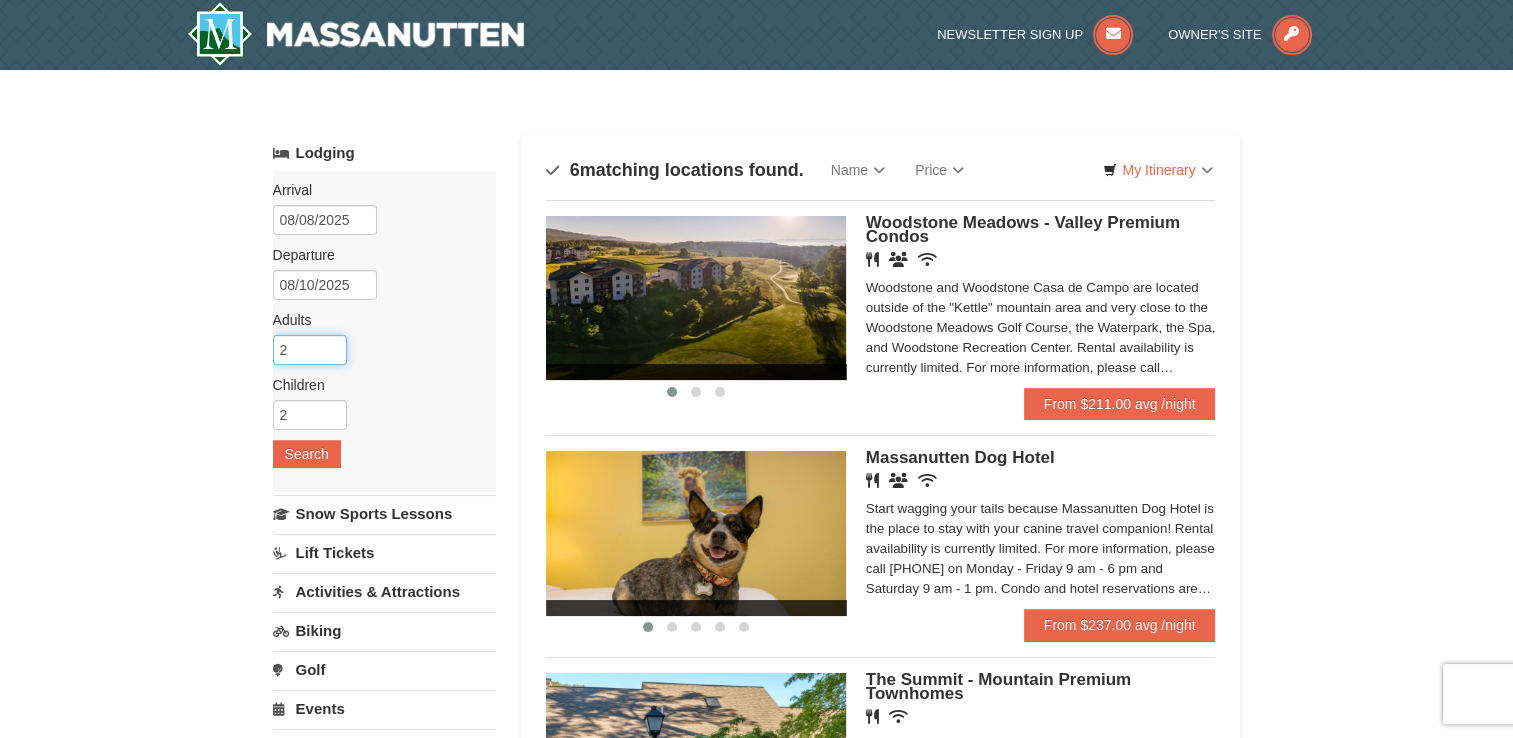 click on "2" at bounding box center [310, 350] 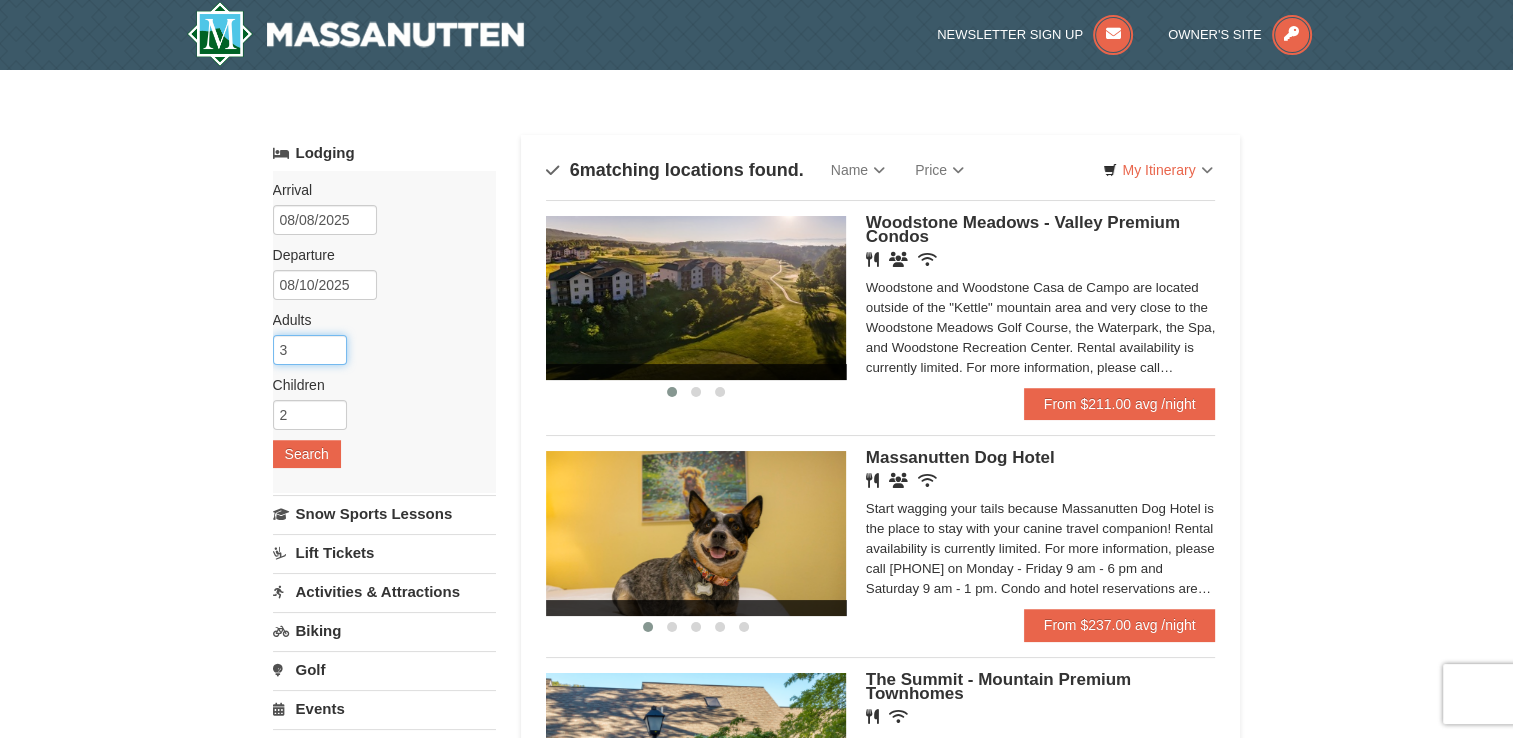 type on "3" 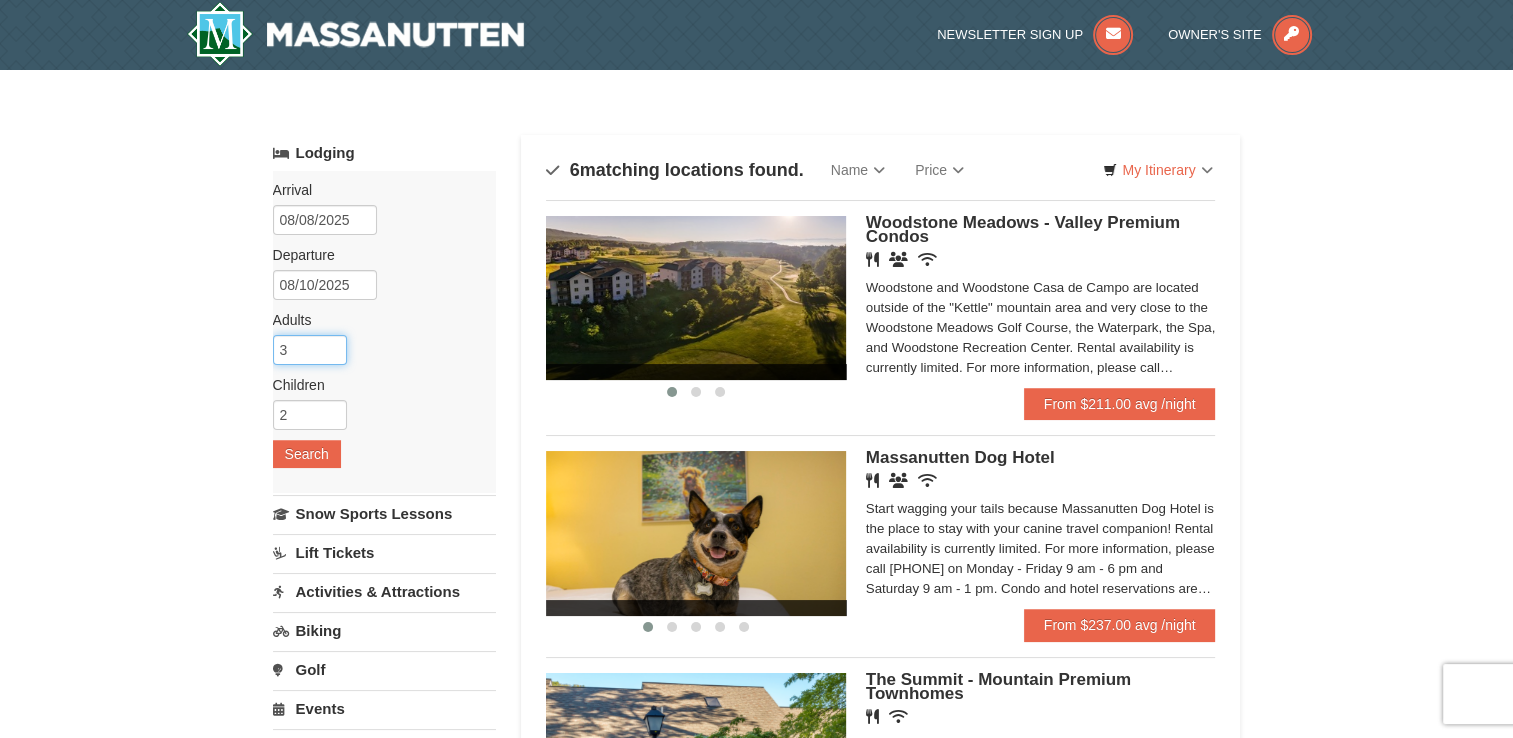 click on "3" at bounding box center [310, 350] 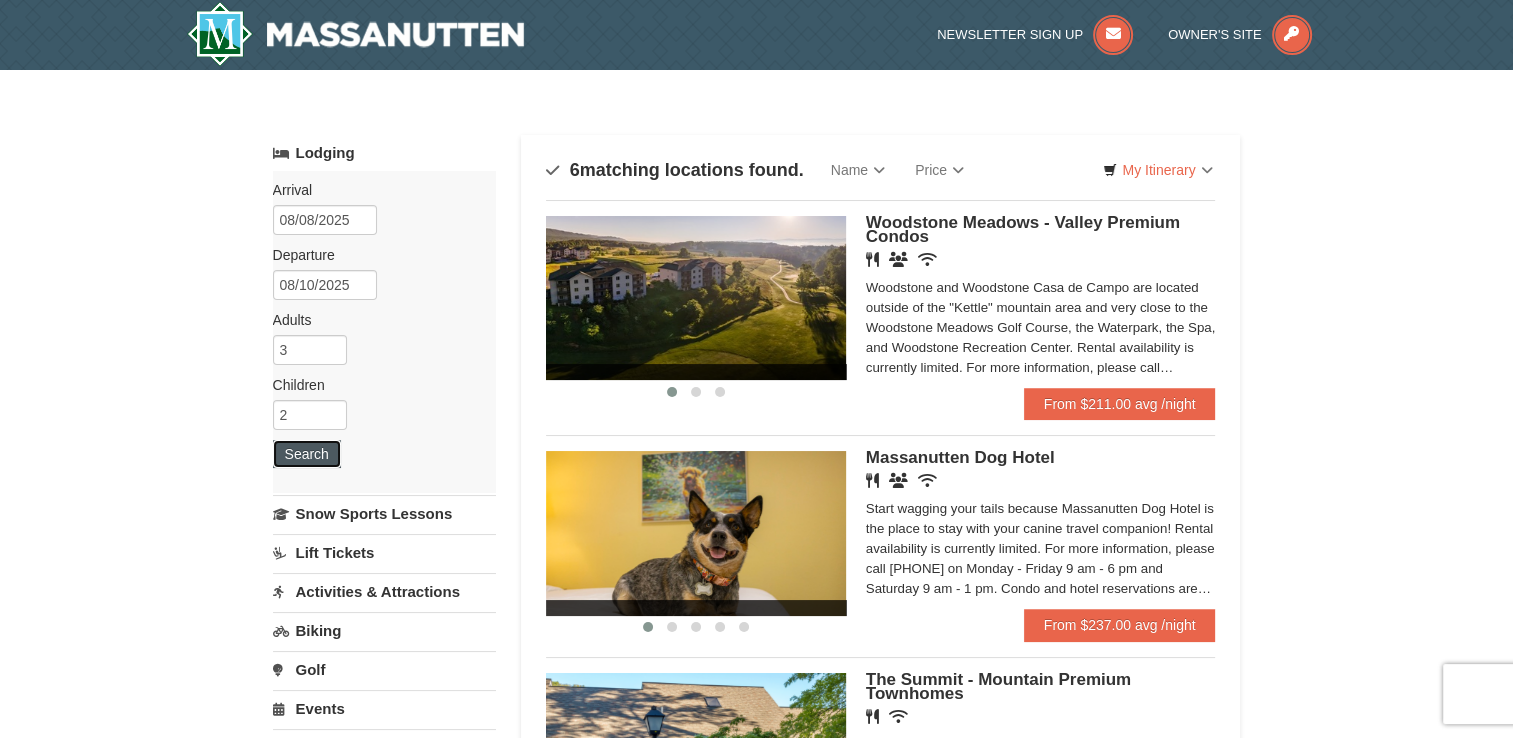 click on "Search" at bounding box center [307, 454] 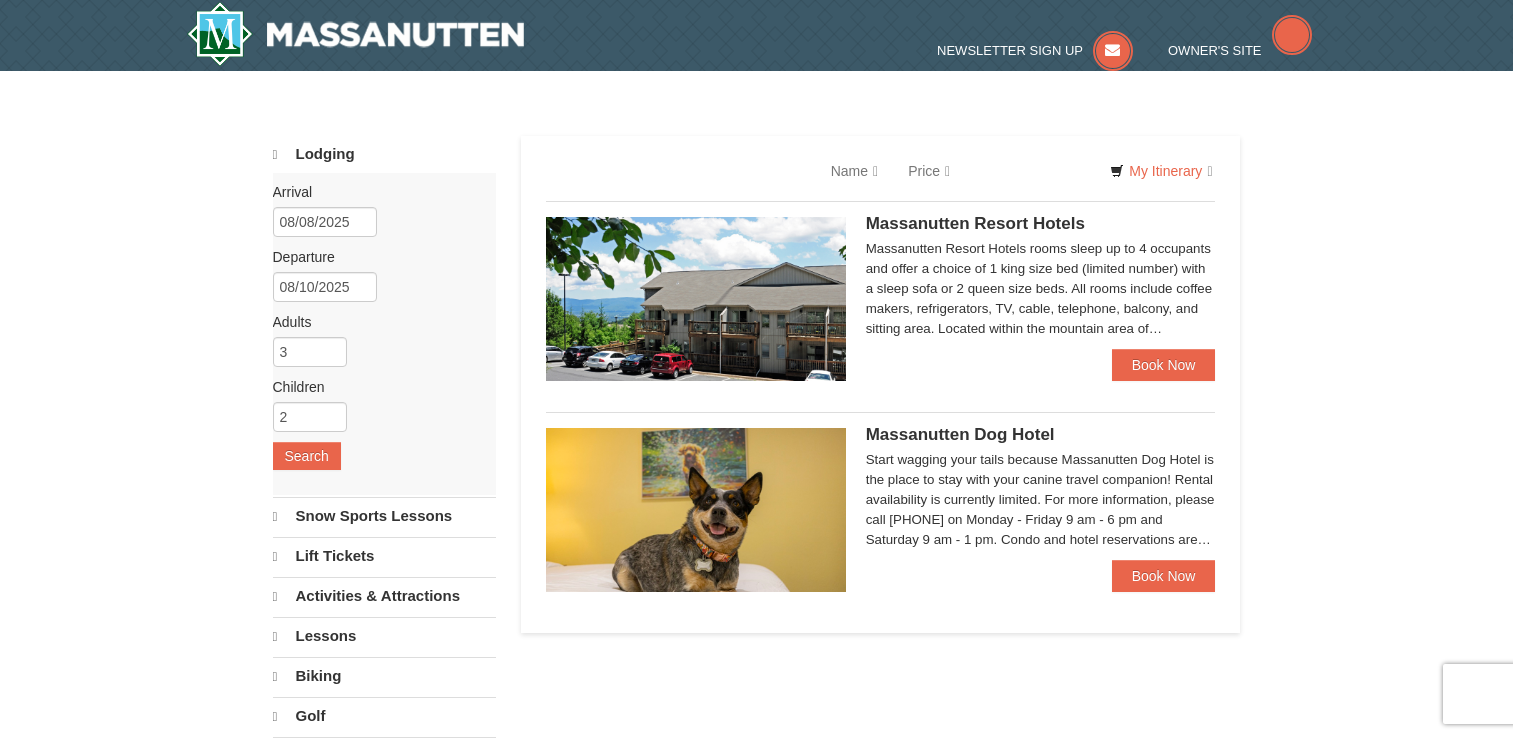 scroll, scrollTop: 0, scrollLeft: 0, axis: both 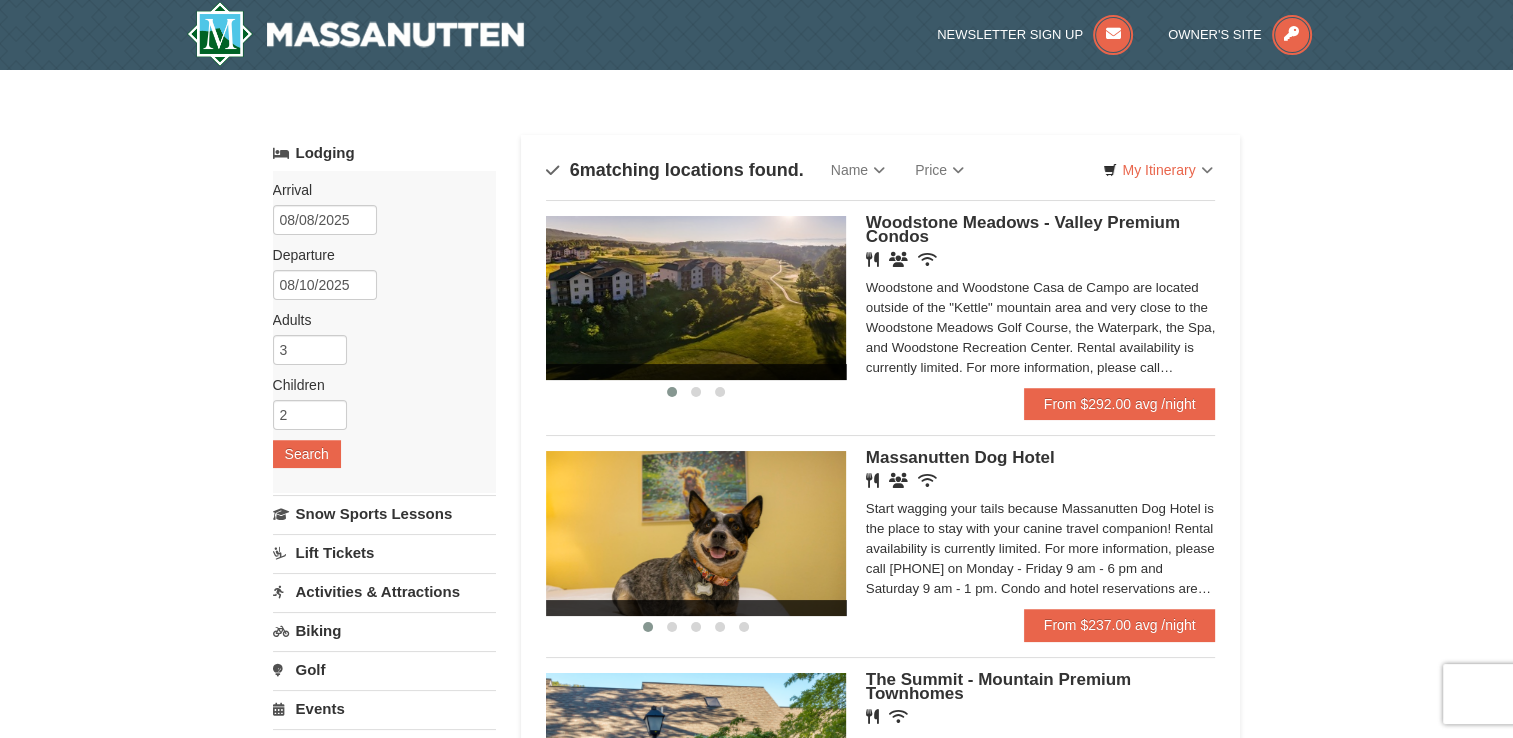 click at bounding box center [696, 298] 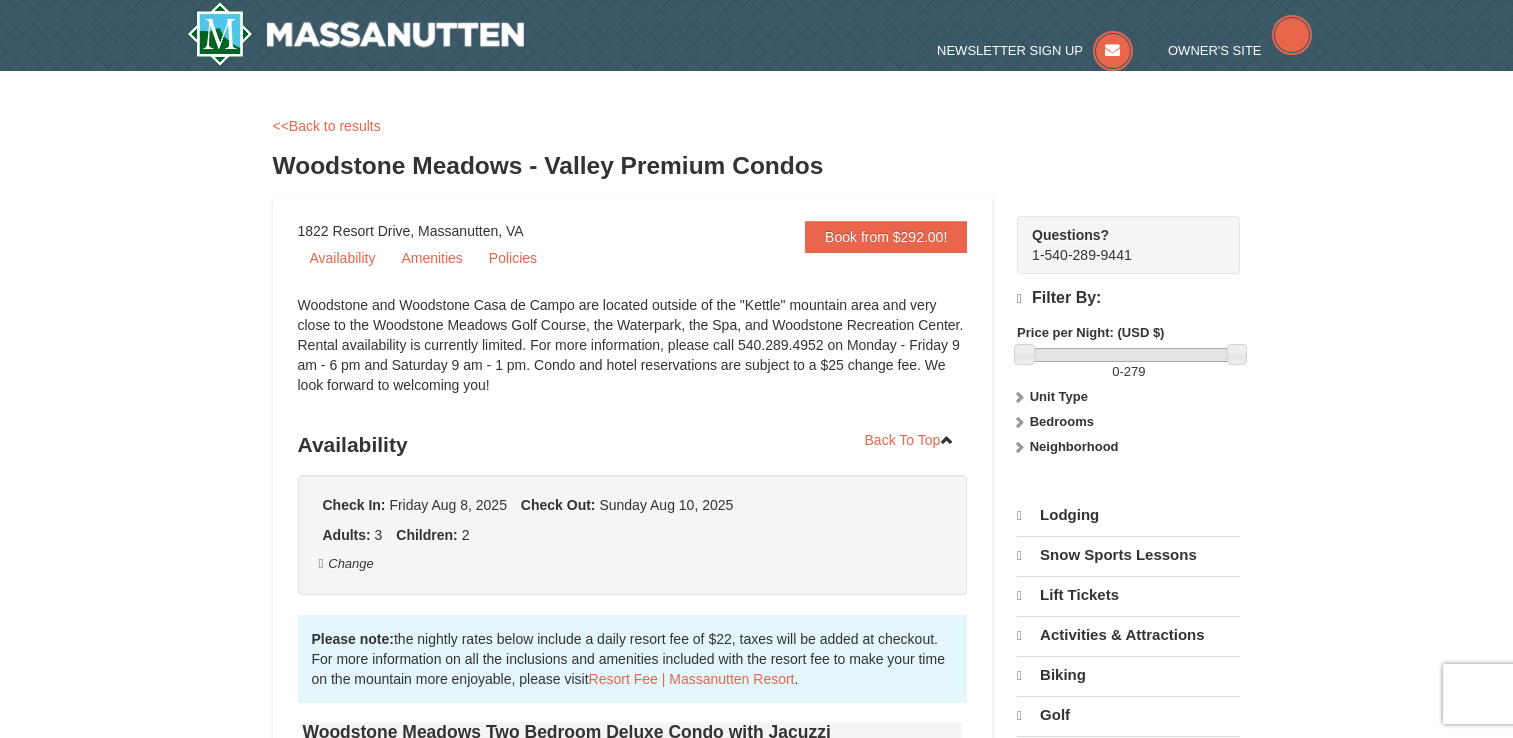 scroll, scrollTop: 0, scrollLeft: 0, axis: both 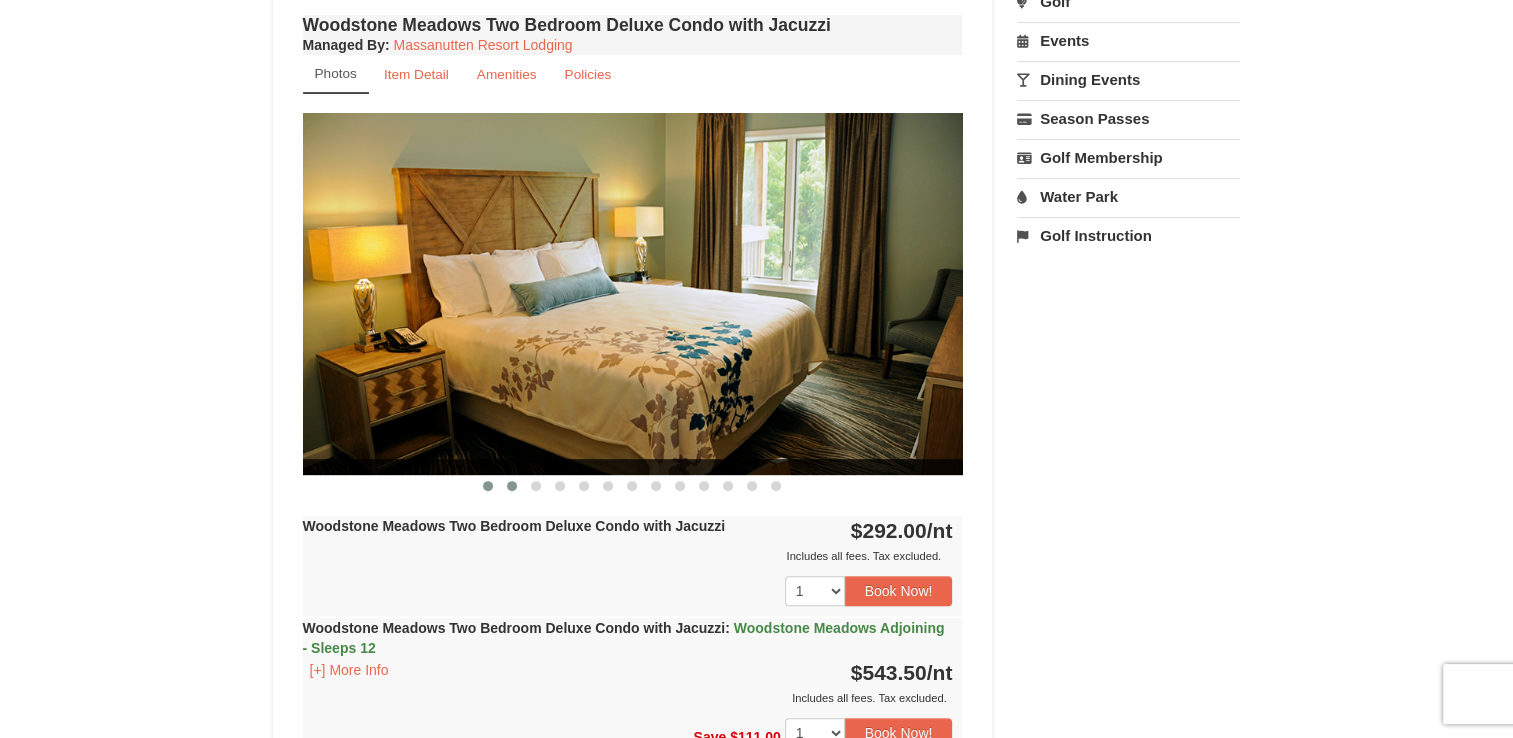click at bounding box center (512, 486) 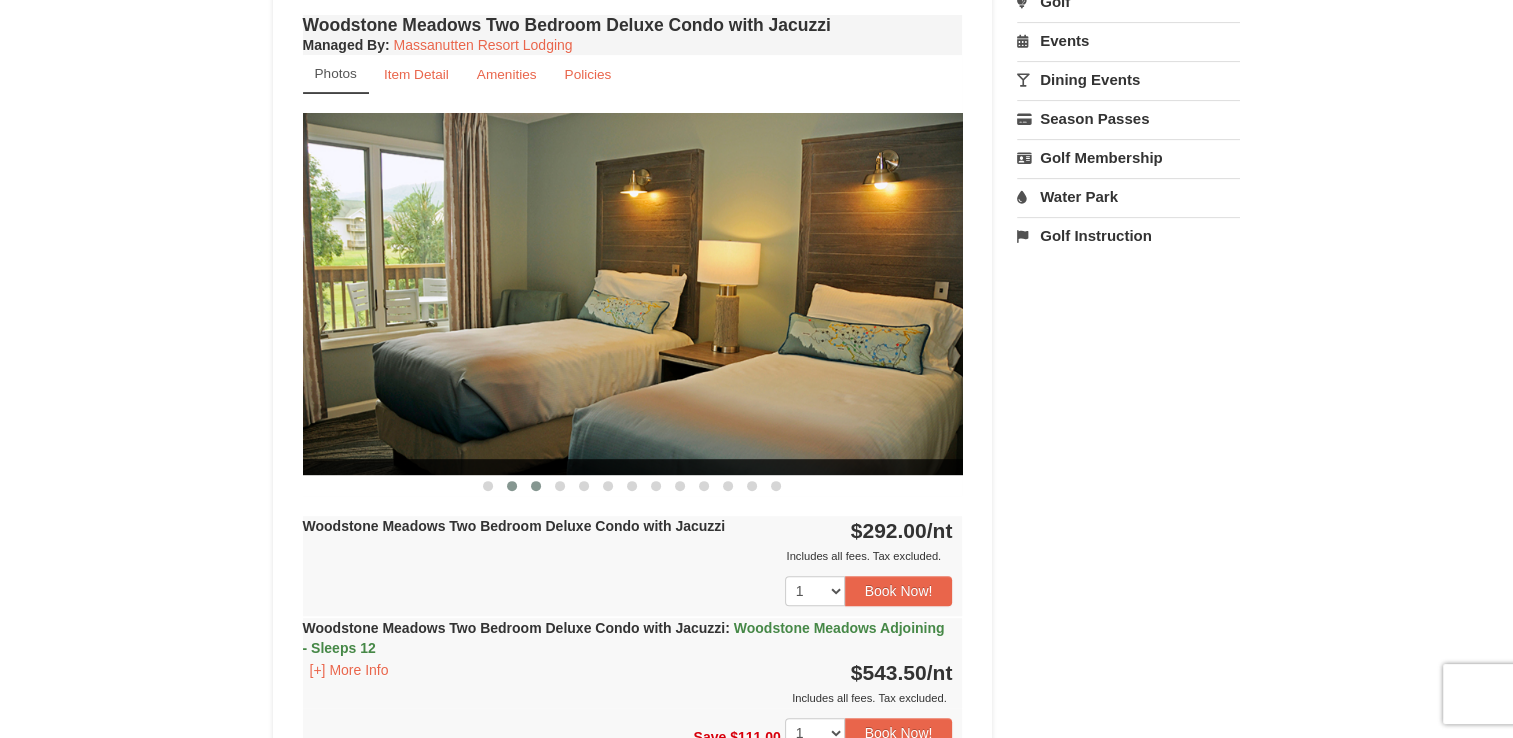 click at bounding box center [536, 486] 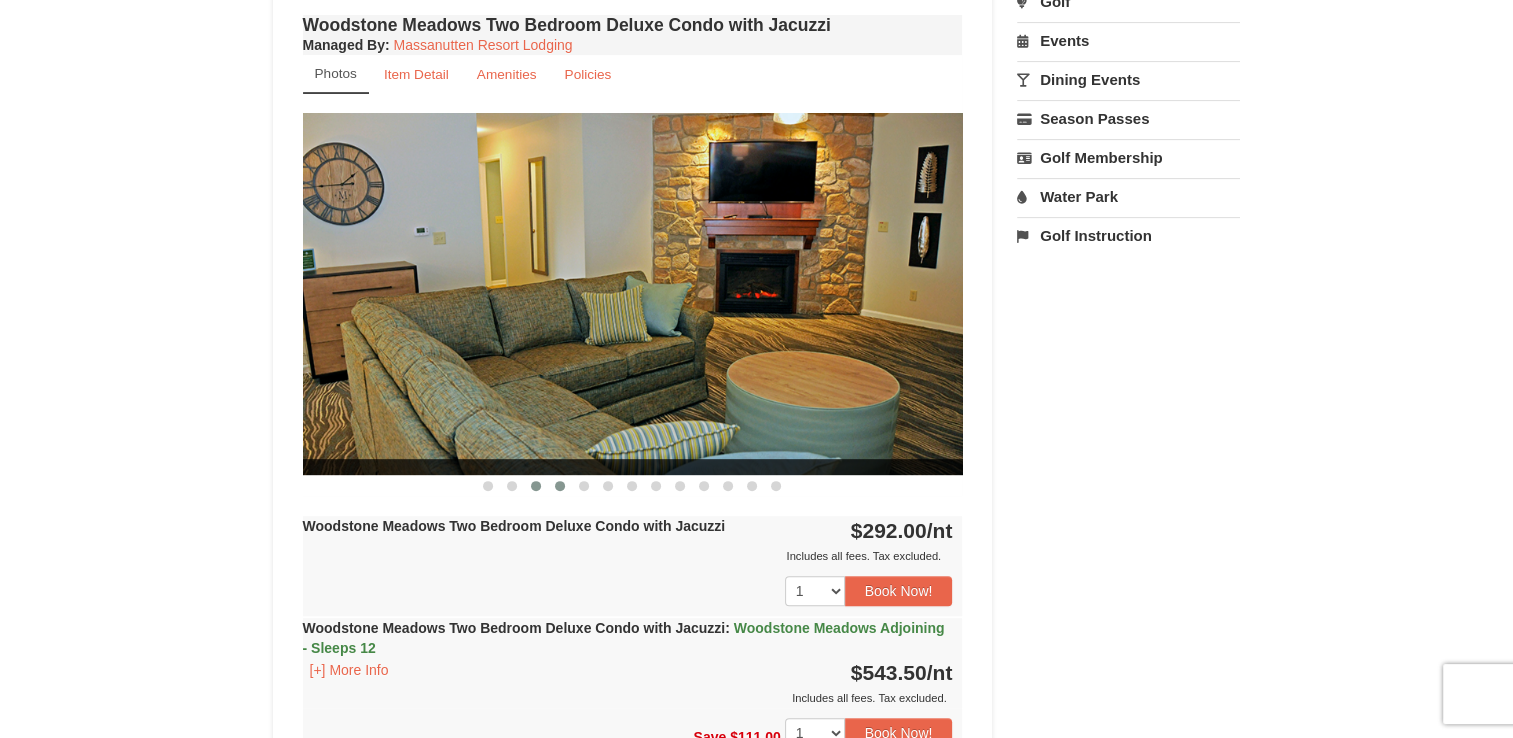click at bounding box center [560, 486] 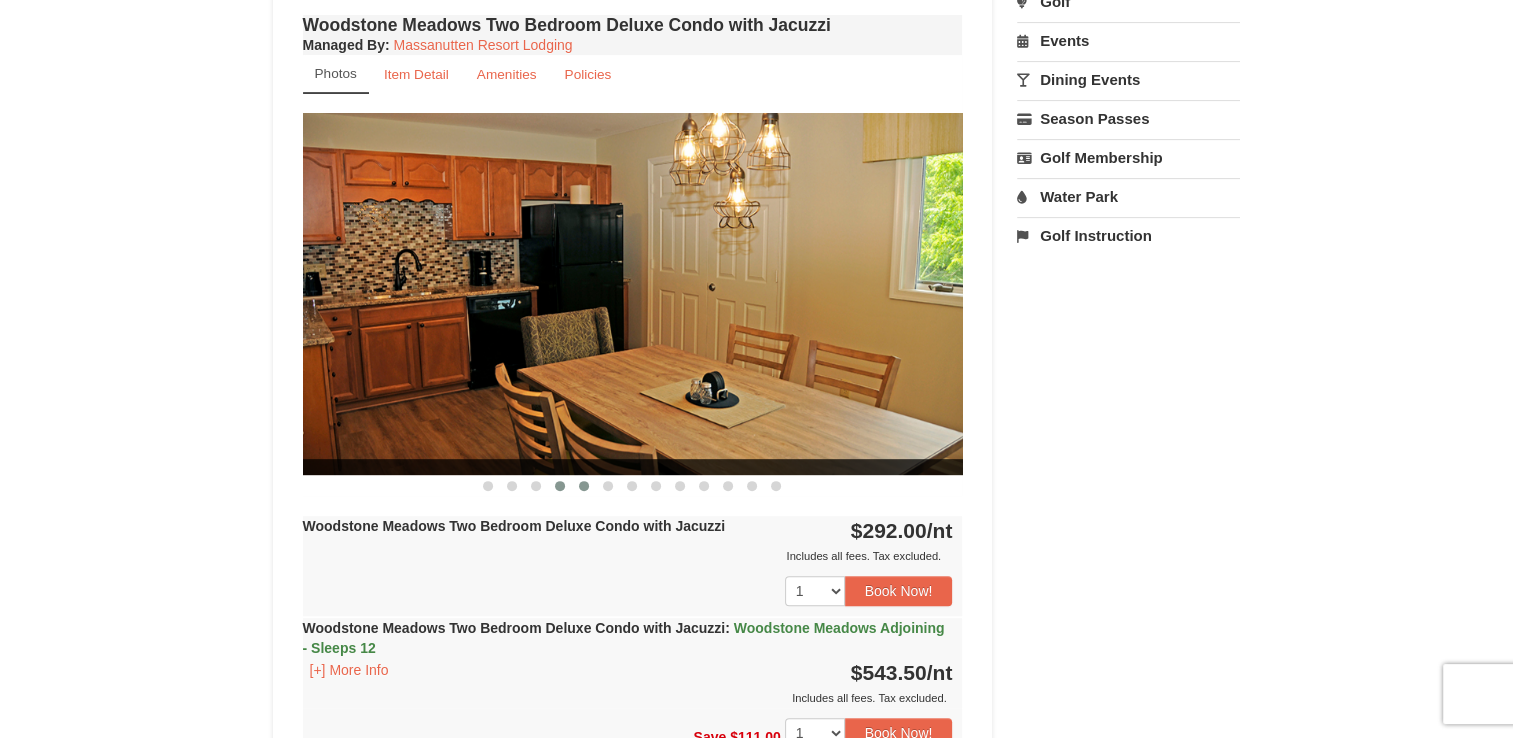 click at bounding box center (584, 486) 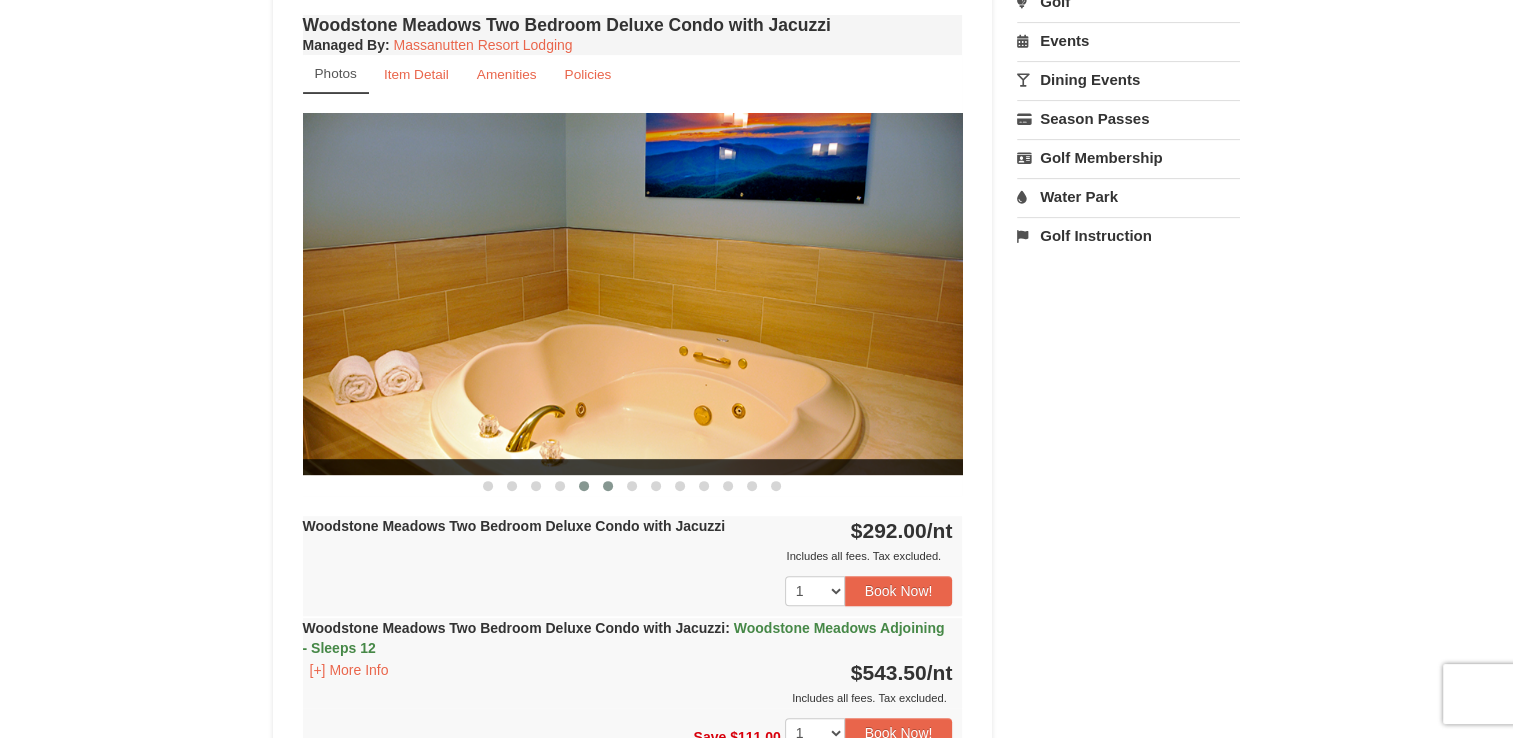 click at bounding box center [608, 486] 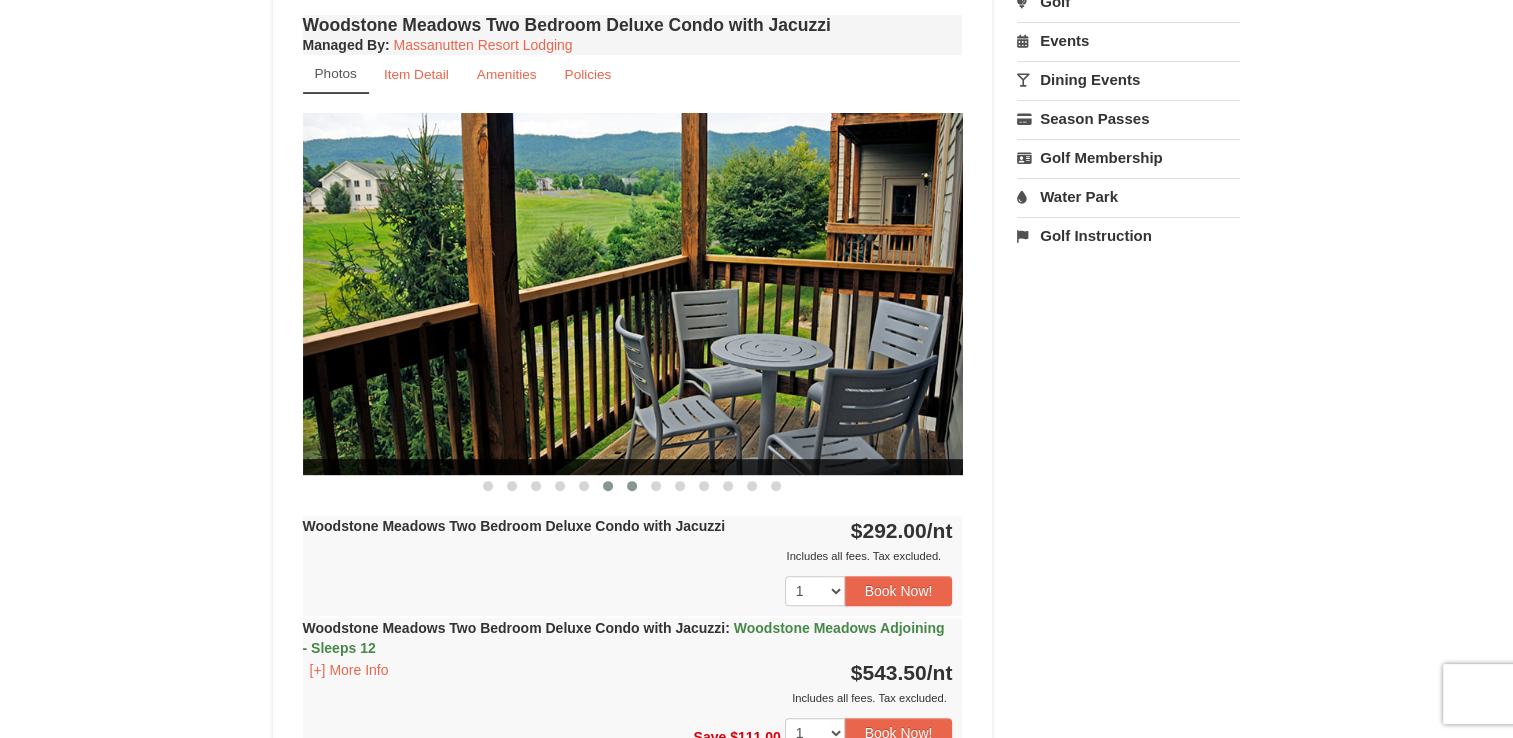 click at bounding box center [632, 486] 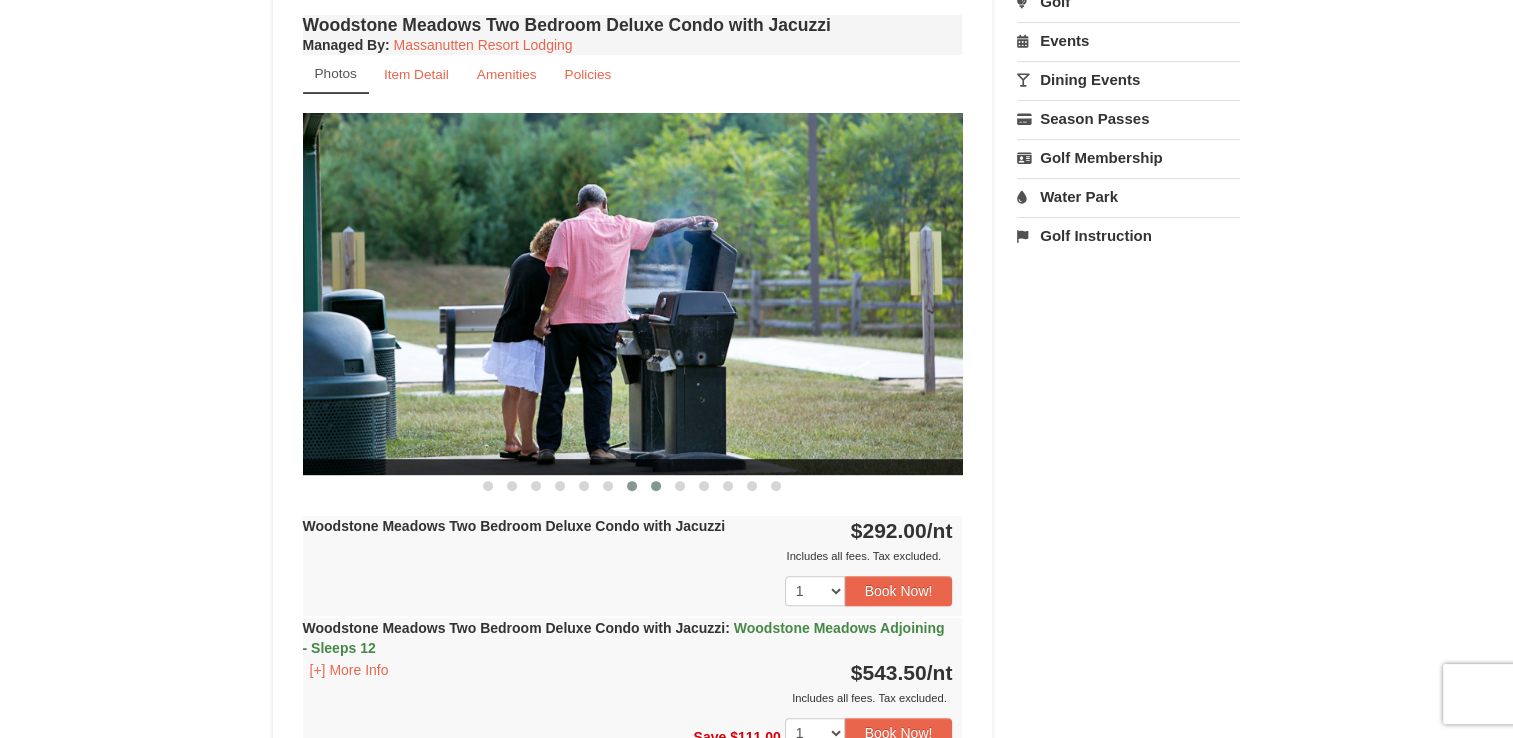 click at bounding box center [656, 486] 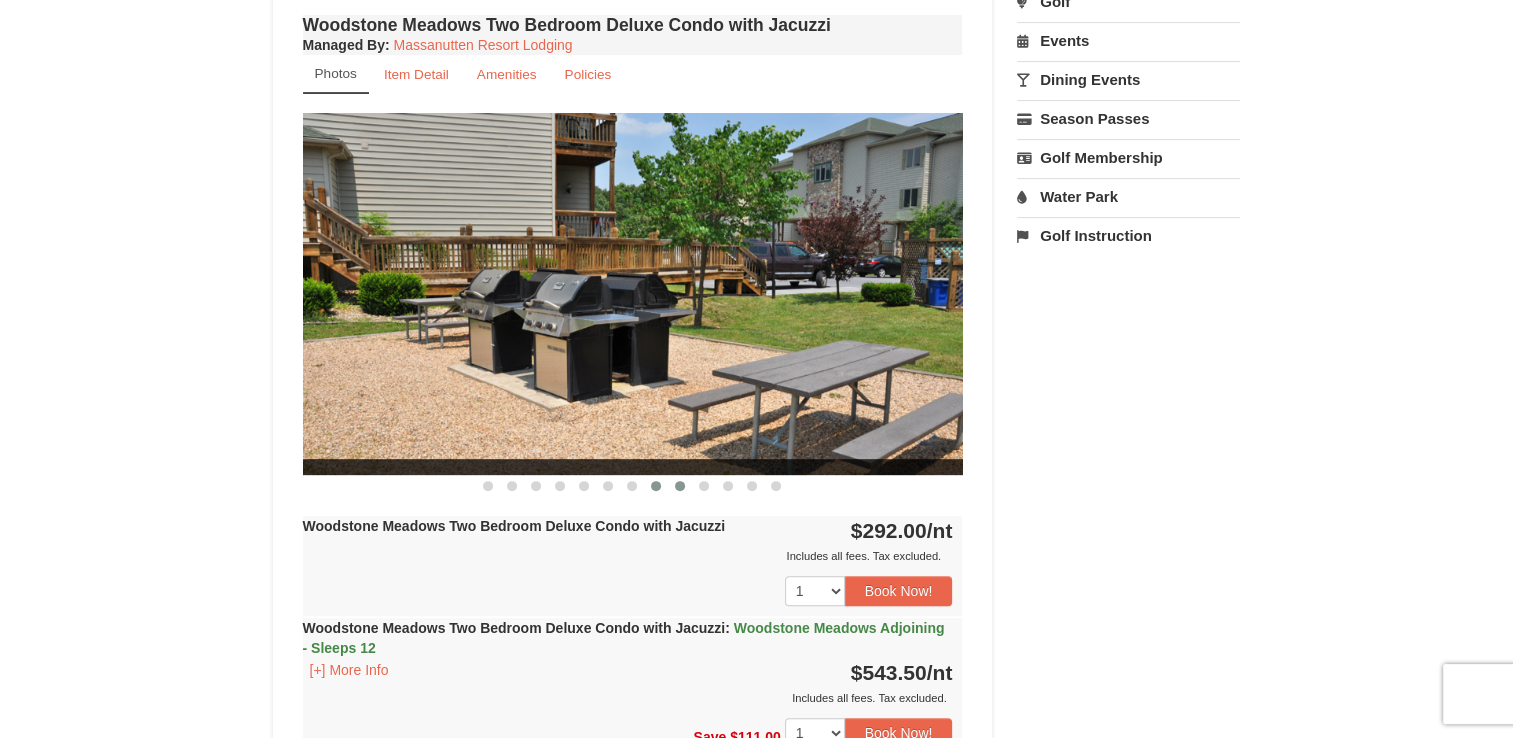 click at bounding box center (680, 486) 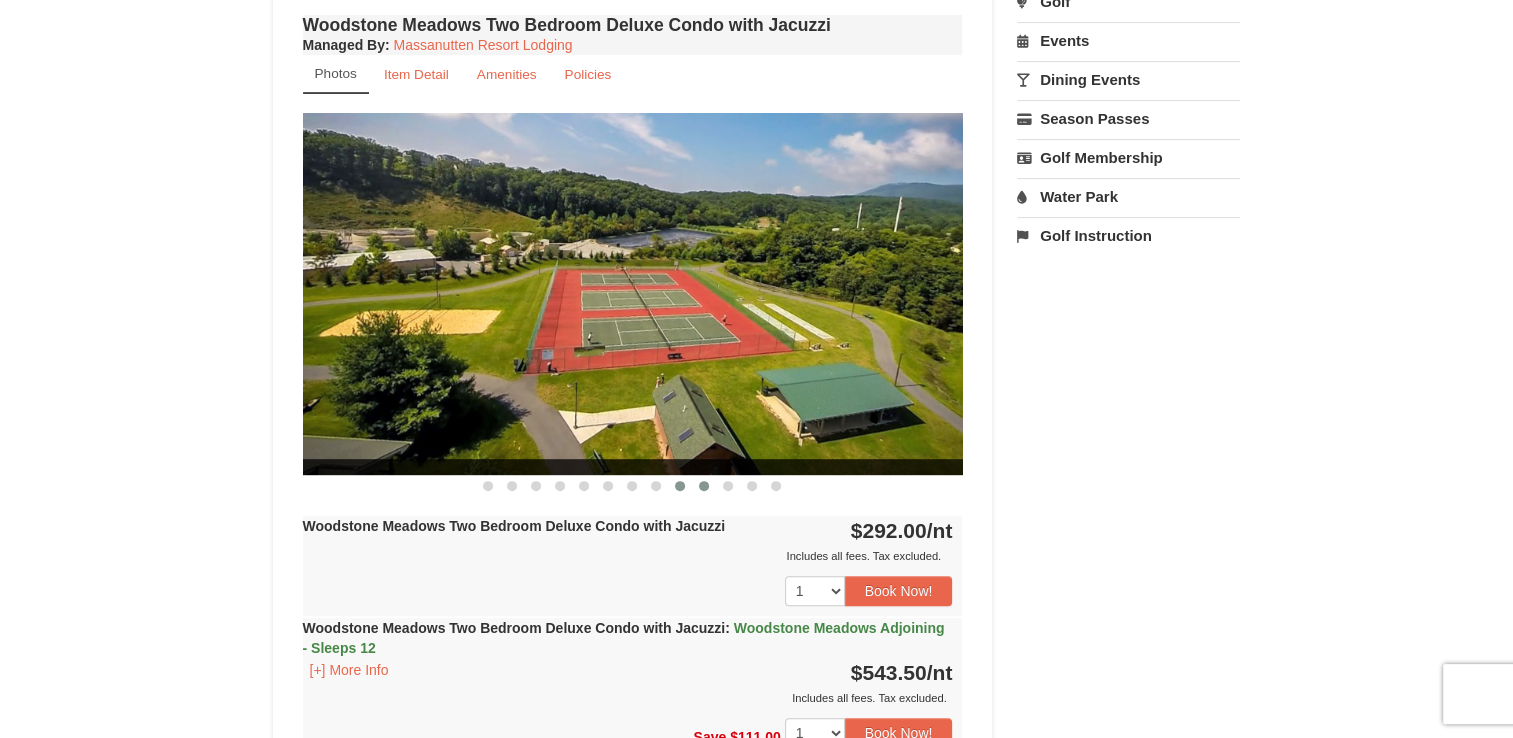 click at bounding box center (704, 486) 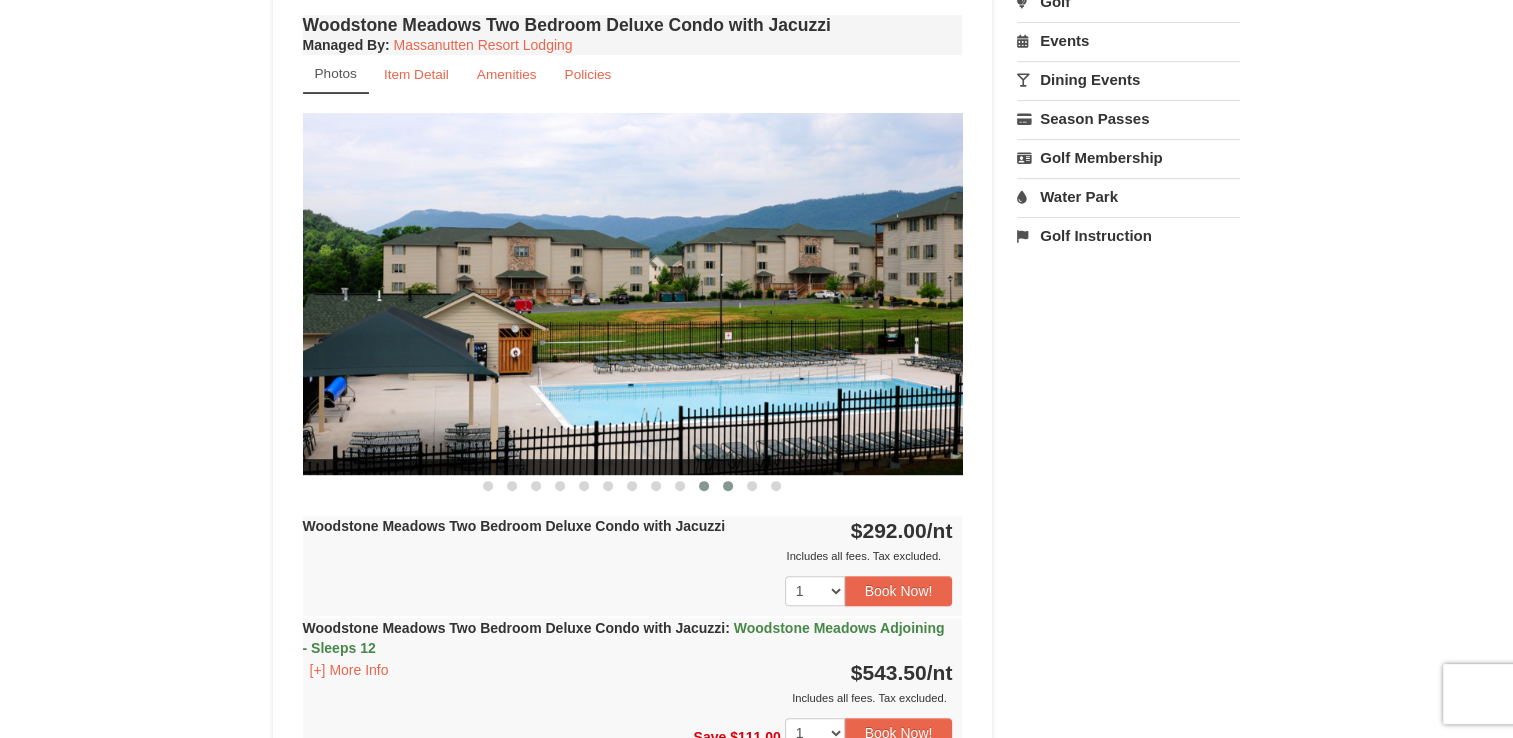 click at bounding box center [728, 486] 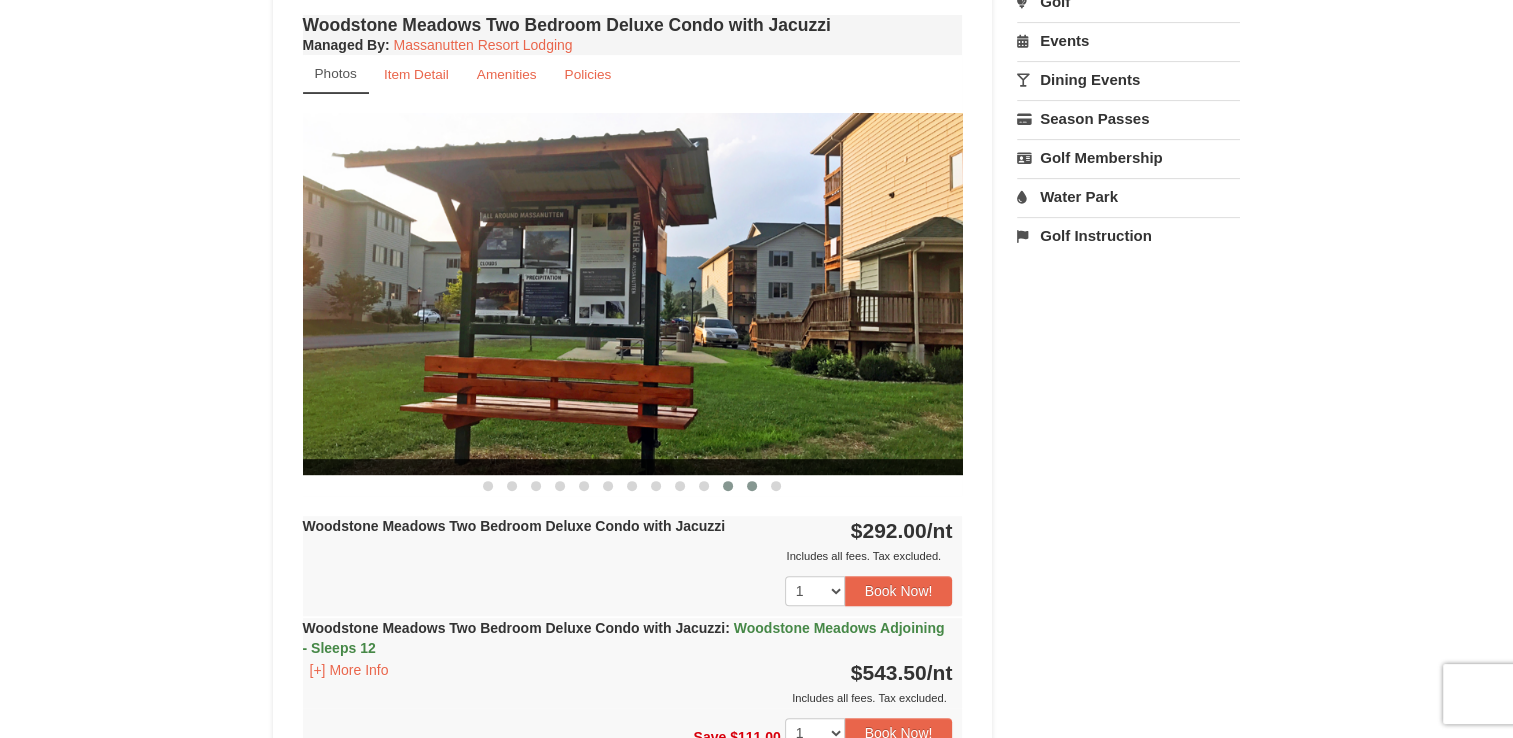 click at bounding box center [752, 486] 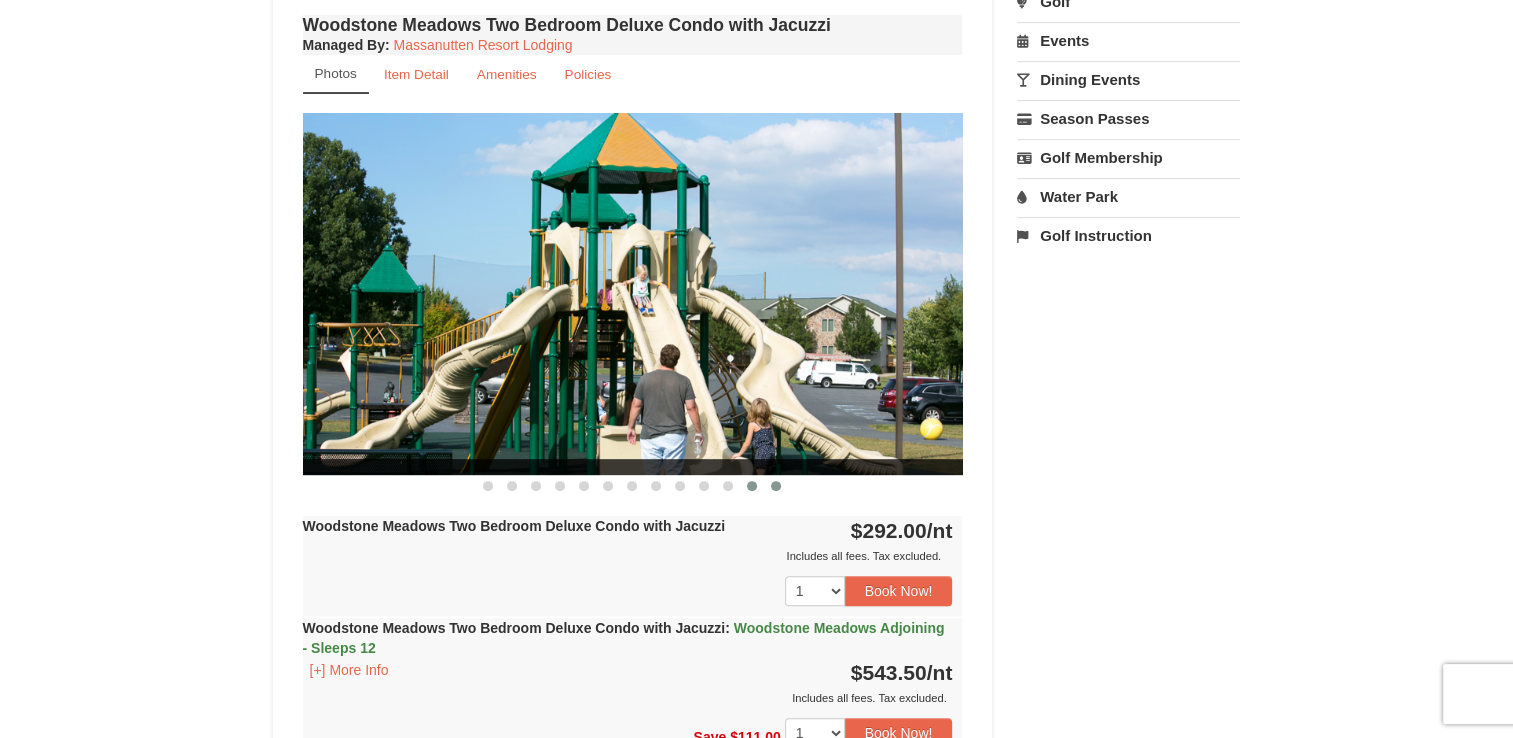 click at bounding box center (776, 486) 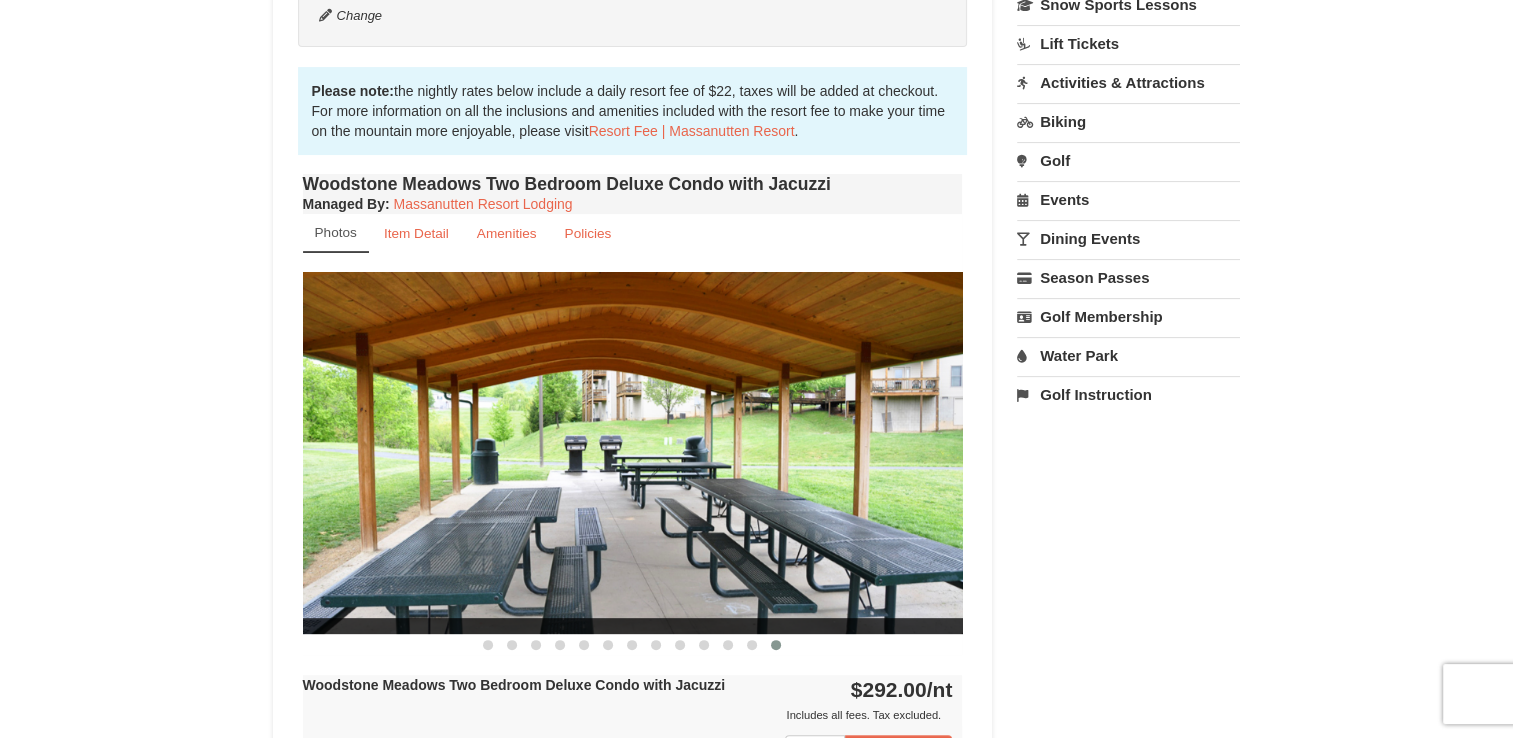 scroll, scrollTop: 0, scrollLeft: 0, axis: both 